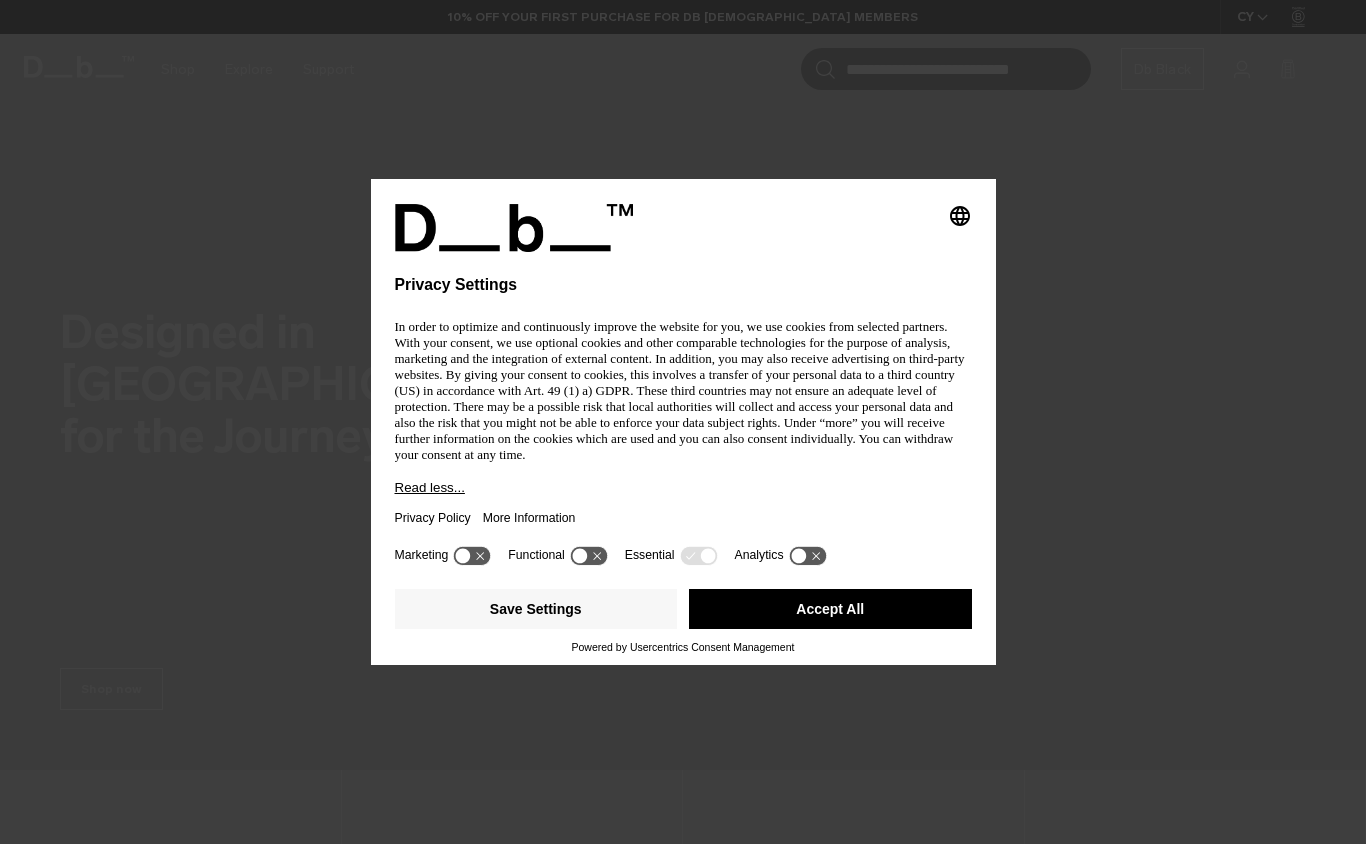 scroll, scrollTop: 0, scrollLeft: 0, axis: both 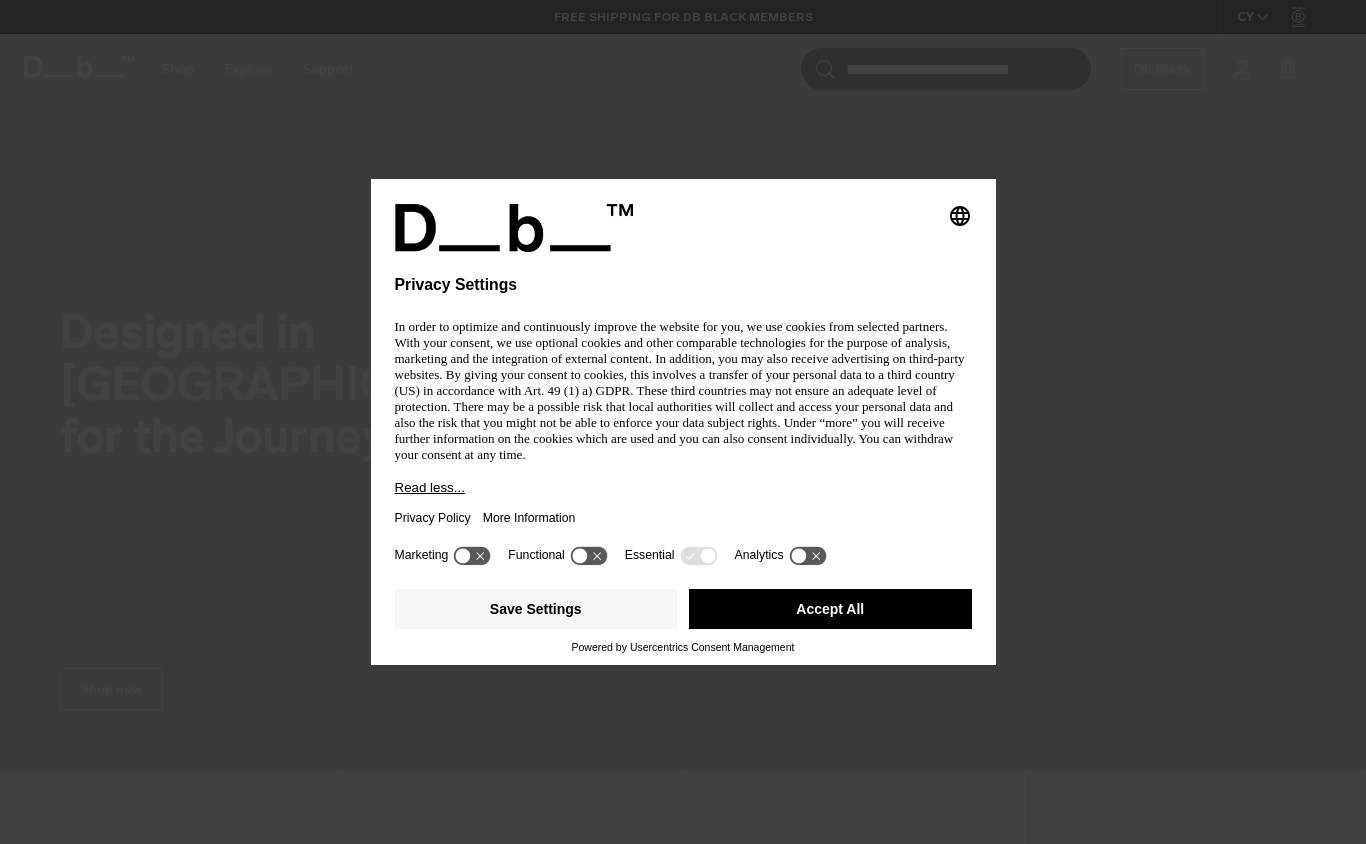 click on "Accept All" at bounding box center (830, 609) 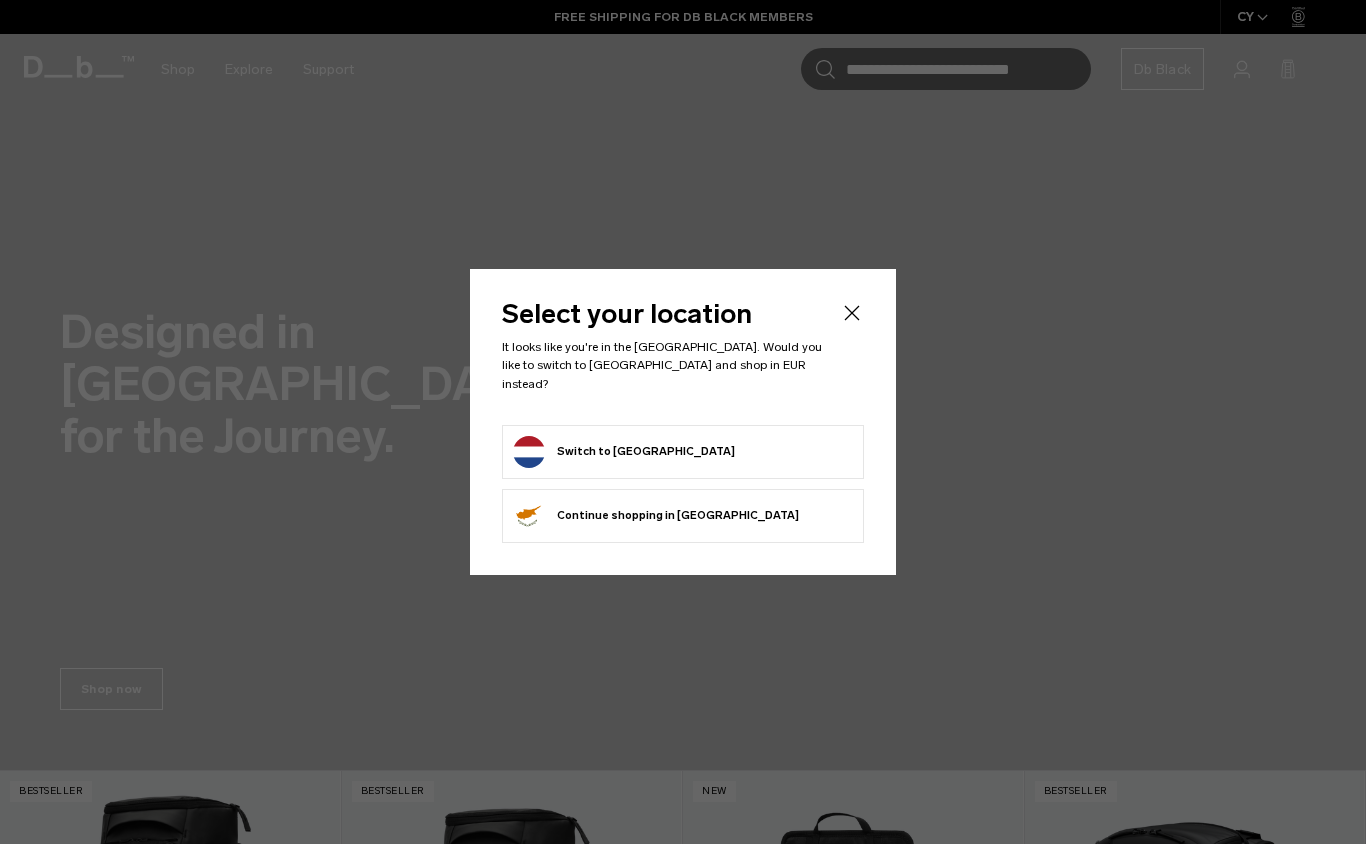 click 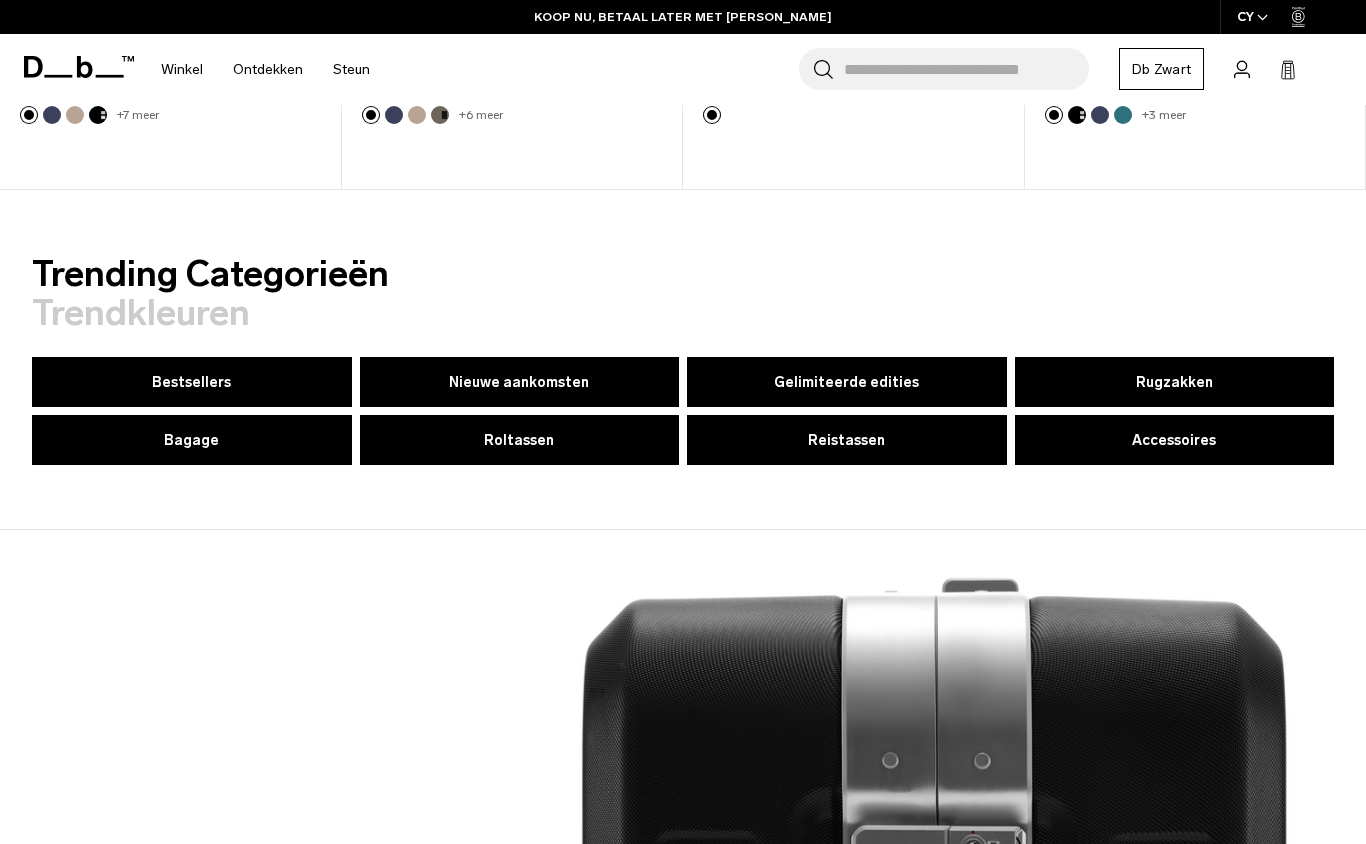 scroll, scrollTop: 1095, scrollLeft: 0, axis: vertical 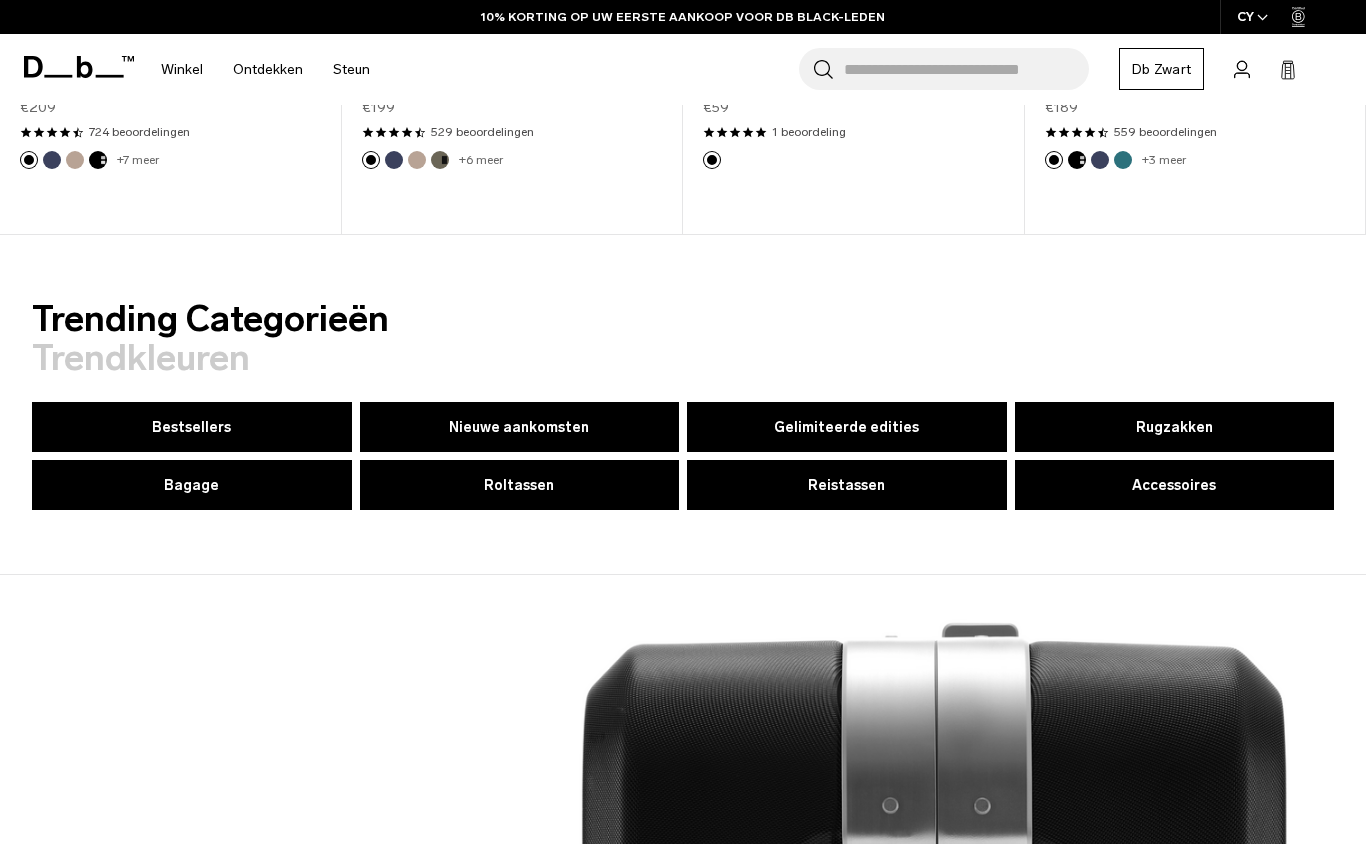 click on "Nieuwe aankomsten" at bounding box center (519, 427) 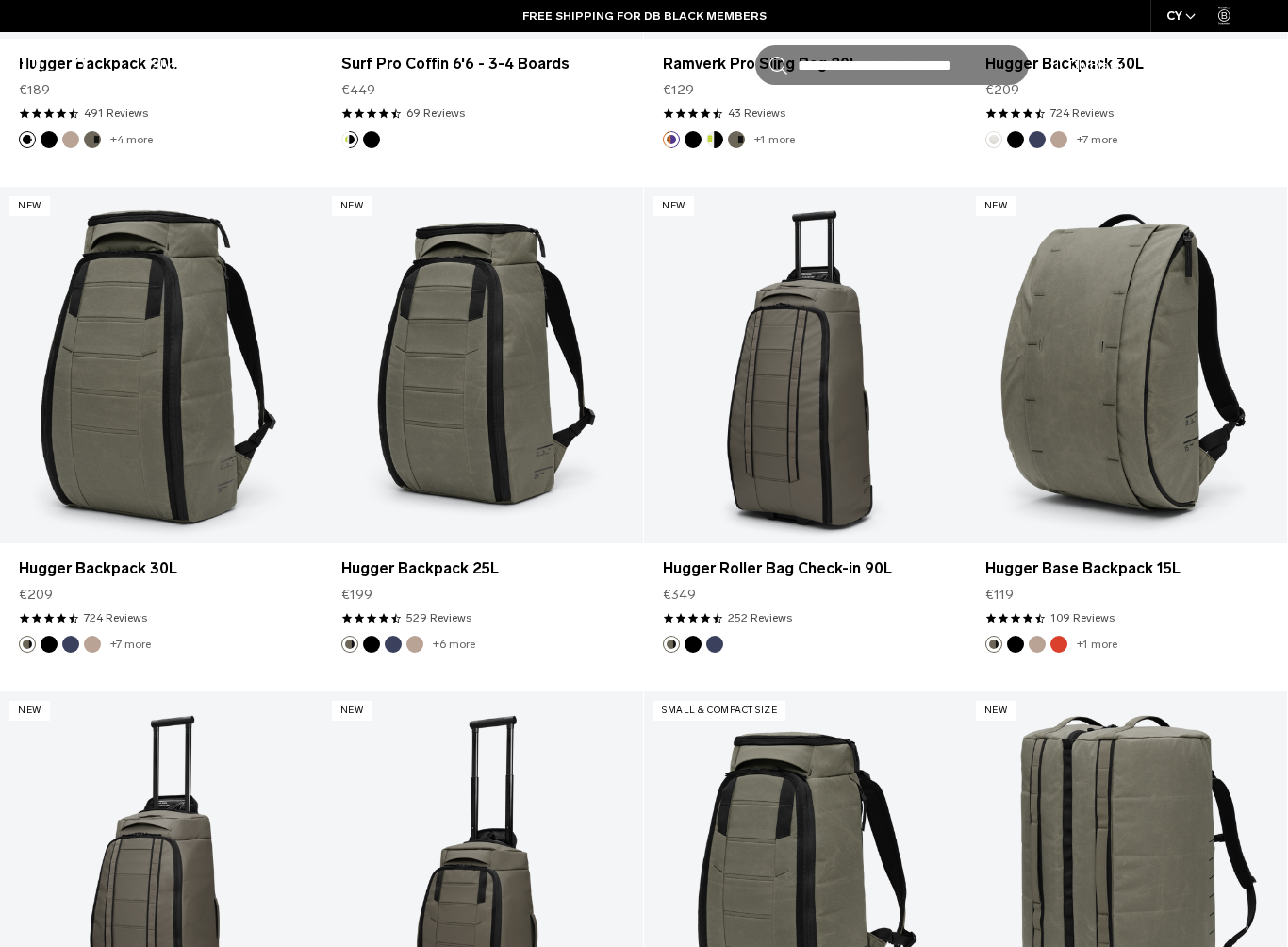 scroll, scrollTop: 1772, scrollLeft: 0, axis: vertical 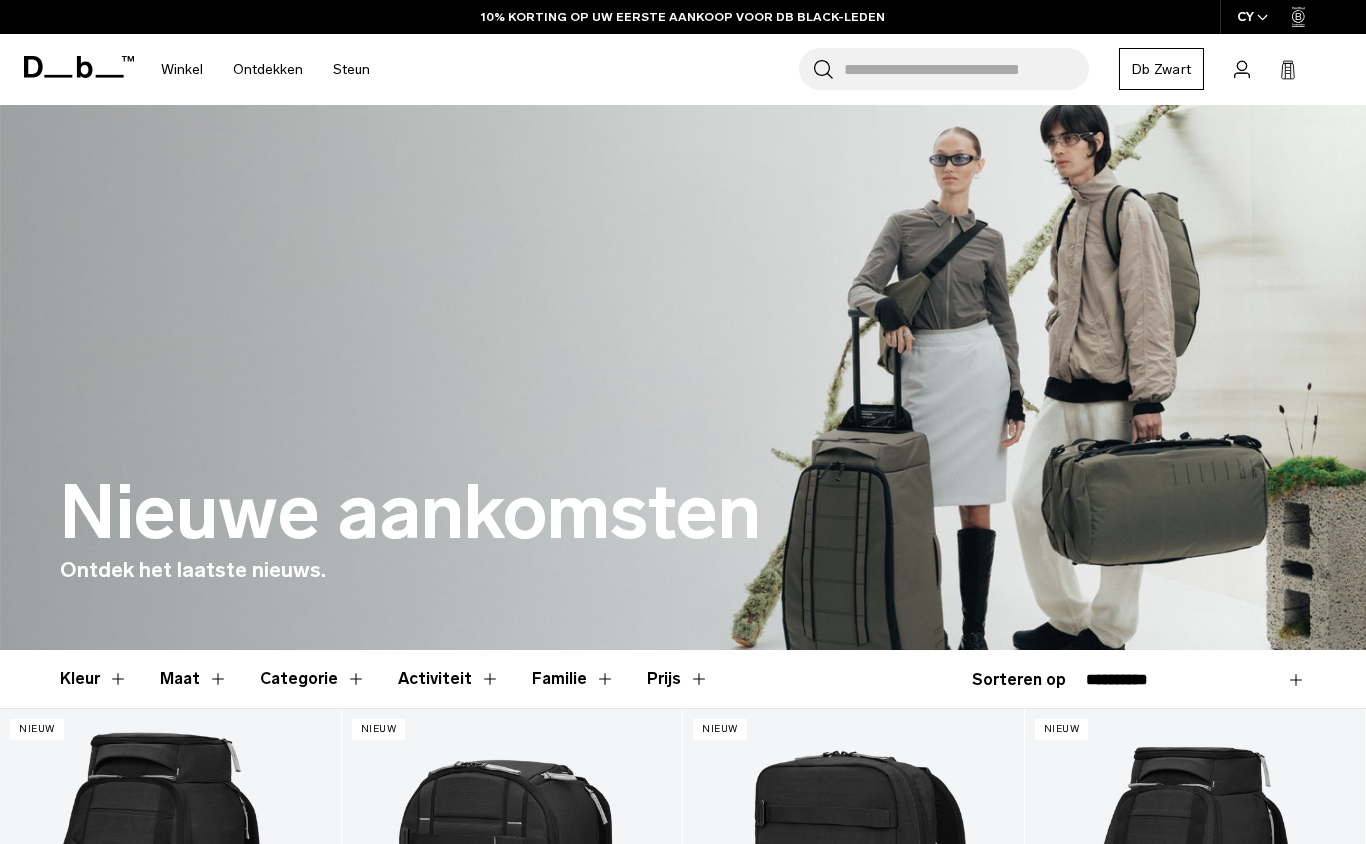 click on "Ga naar inhoud
Zomeruitverkoop eindigt over:
00
dagen,
00
uren,
00
minuten  ,
00
seconden
KOOP NU, BETAAL LATER MET [PERSON_NAME]
10% KORTING OP UW EERSTE AANKOOP VOOR DB BLACK-LEDEN
GRATIS VERZENDING VOOR DB BLACK-LEDEN
GRATIS RETOURNEREN VOOR DB BLACK-LEDEN
BEPERKTE LEVENSLANGE GARANTIE VOOR DB BLACK-LEDEN
KOOP NU, BETAAL LATER MET [PERSON_NAME]
10% KORTING OP UW EERSTE AANKOOP VOOR DB BLACK-LEDEN
Zomeruitverkoop eindigt over:
00
," at bounding box center (683, 422) 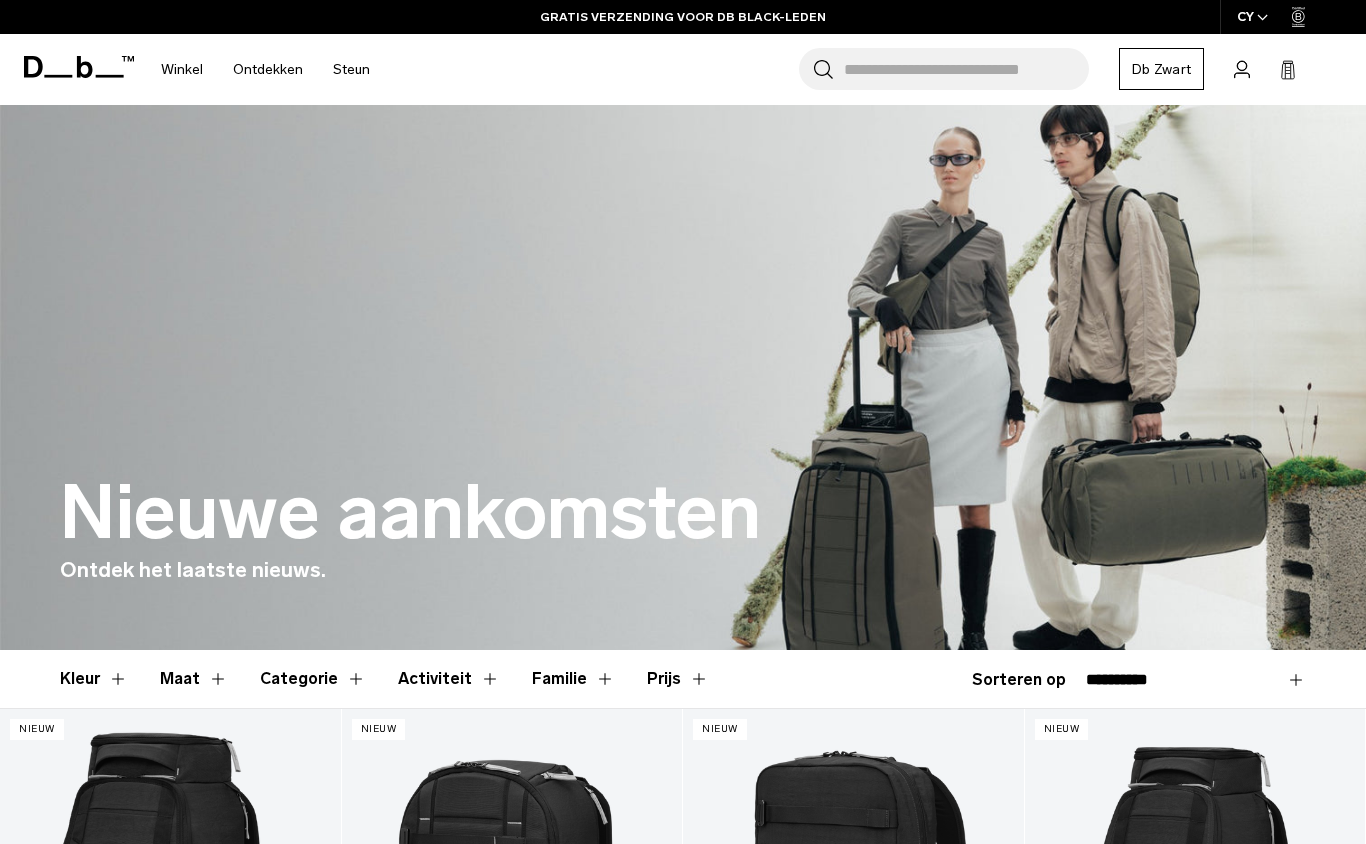 click on "Winkel" at bounding box center (182, 69) 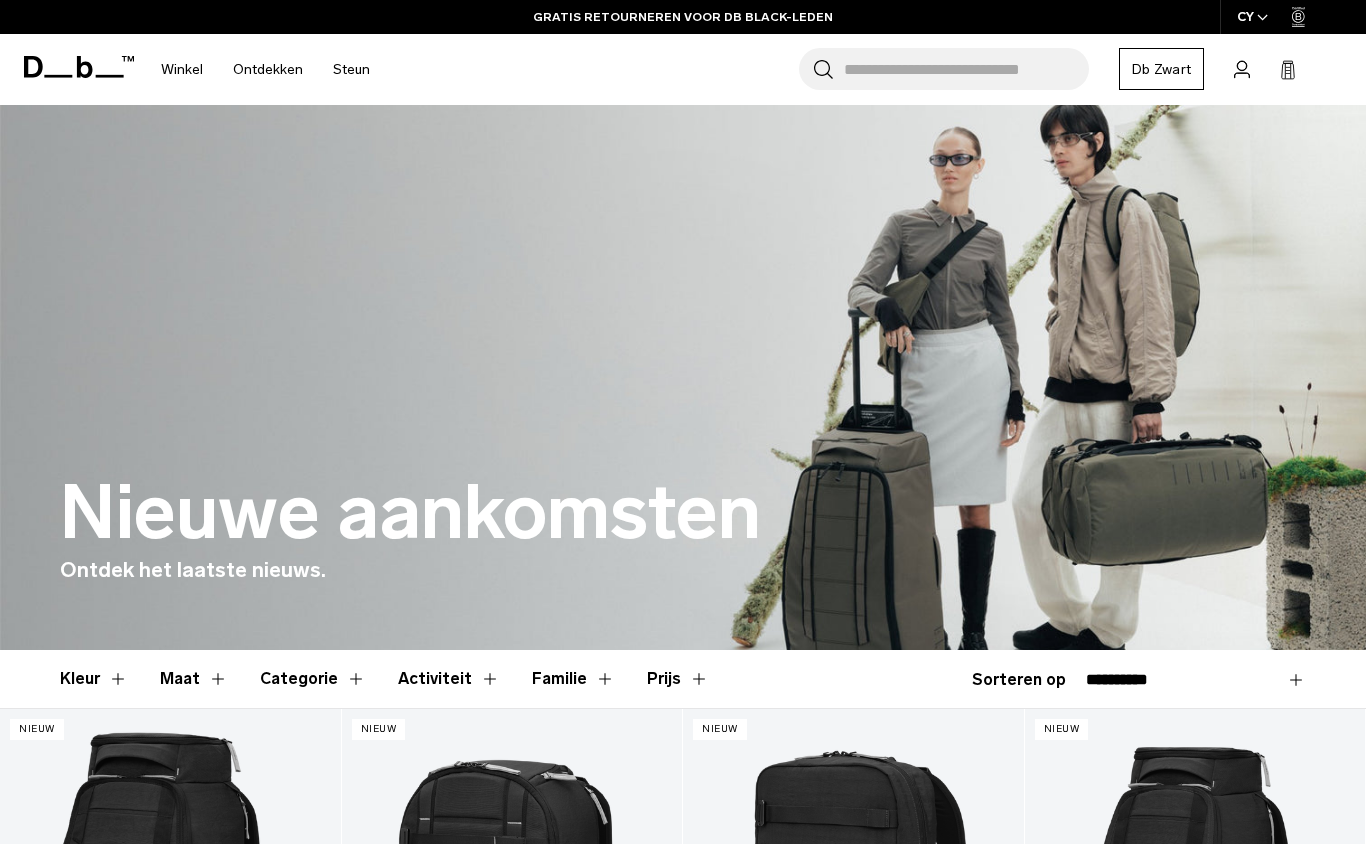 click on "Winkel" at bounding box center [182, 69] 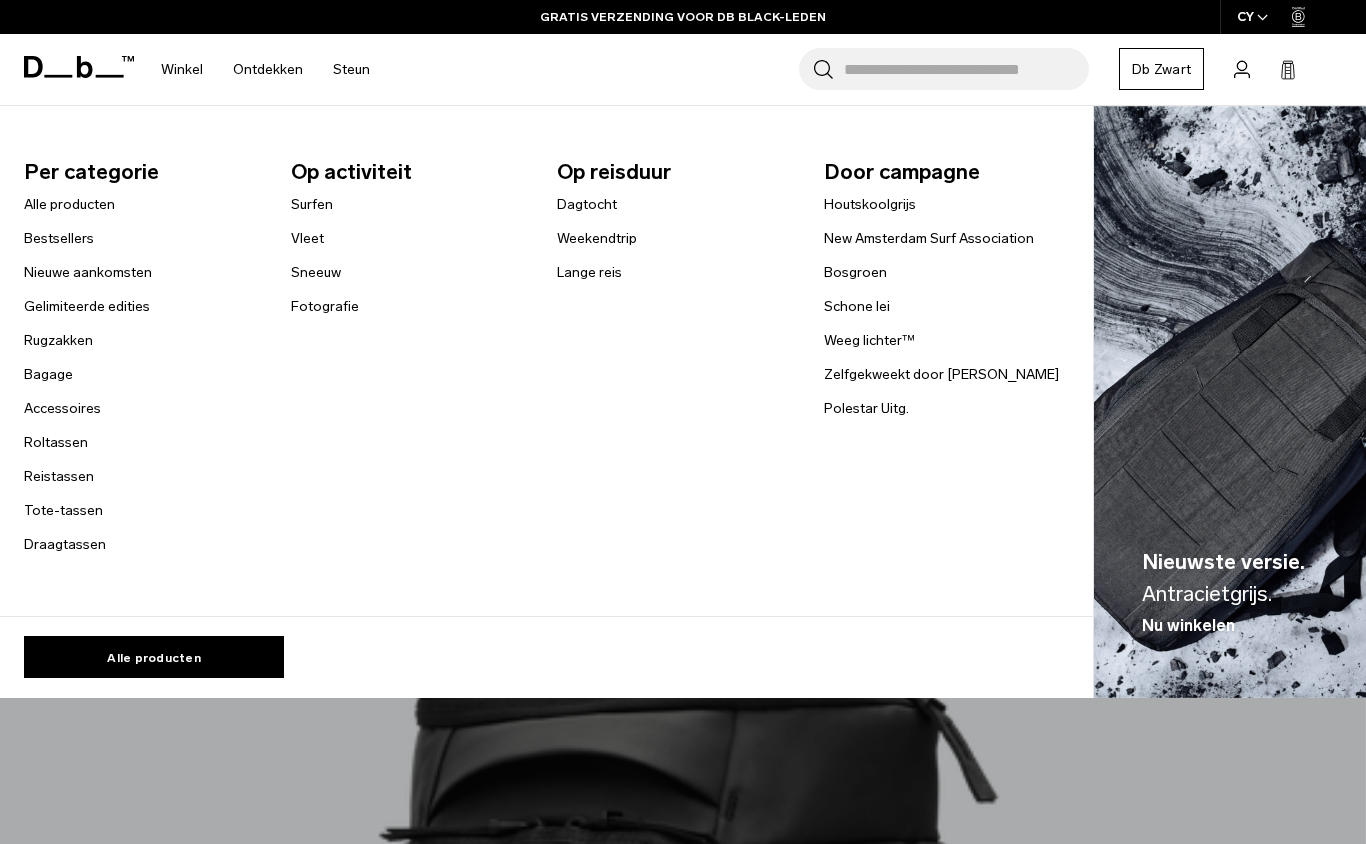 scroll, scrollTop: 0, scrollLeft: 0, axis: both 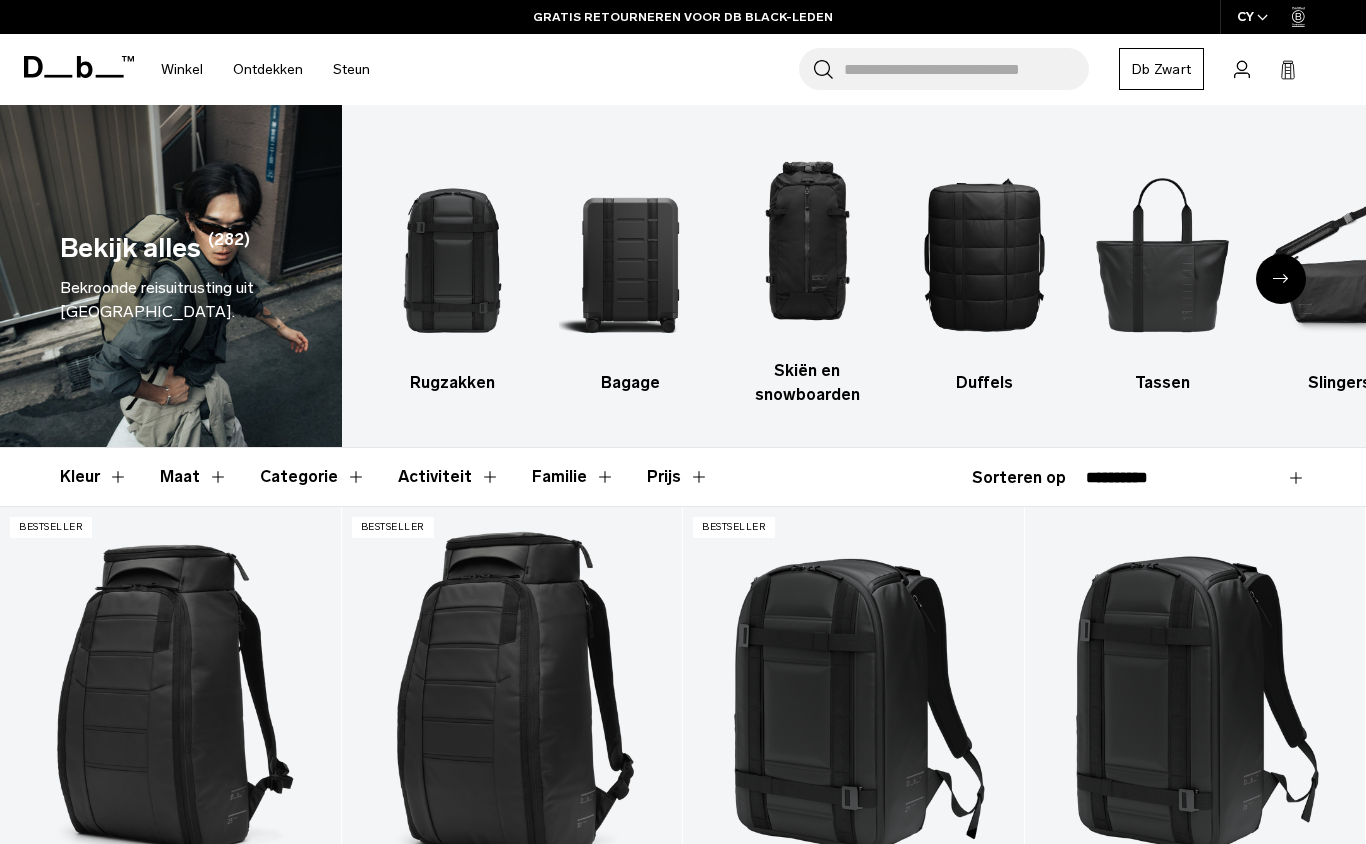 click on "Ga naar inhoud
Zomeruitverkoop eindigt over:
00
dagen,
00
uren,
00
minuten  ,
00
seconden
KOOP NU, BETAAL LATER MET [PERSON_NAME]
10% KORTING OP UW EERSTE AANKOOP VOOR DB BLACK-LEDEN
GRATIS VERZENDING VOOR DB BLACK-LEDEN
GRATIS RETOURNEREN VOOR DB BLACK-LEDEN
BEPERKTE LEVENSLANGE GARANTIE VOOR DB BLACK-LEDEN
KOOP NU, BETAAL LATER MET [PERSON_NAME]
10% KORTING OP UW EERSTE AANKOOP VOOR DB BLACK-LEDEN
Zomeruitverkoop eindigt over:
00
," at bounding box center [683, 422] 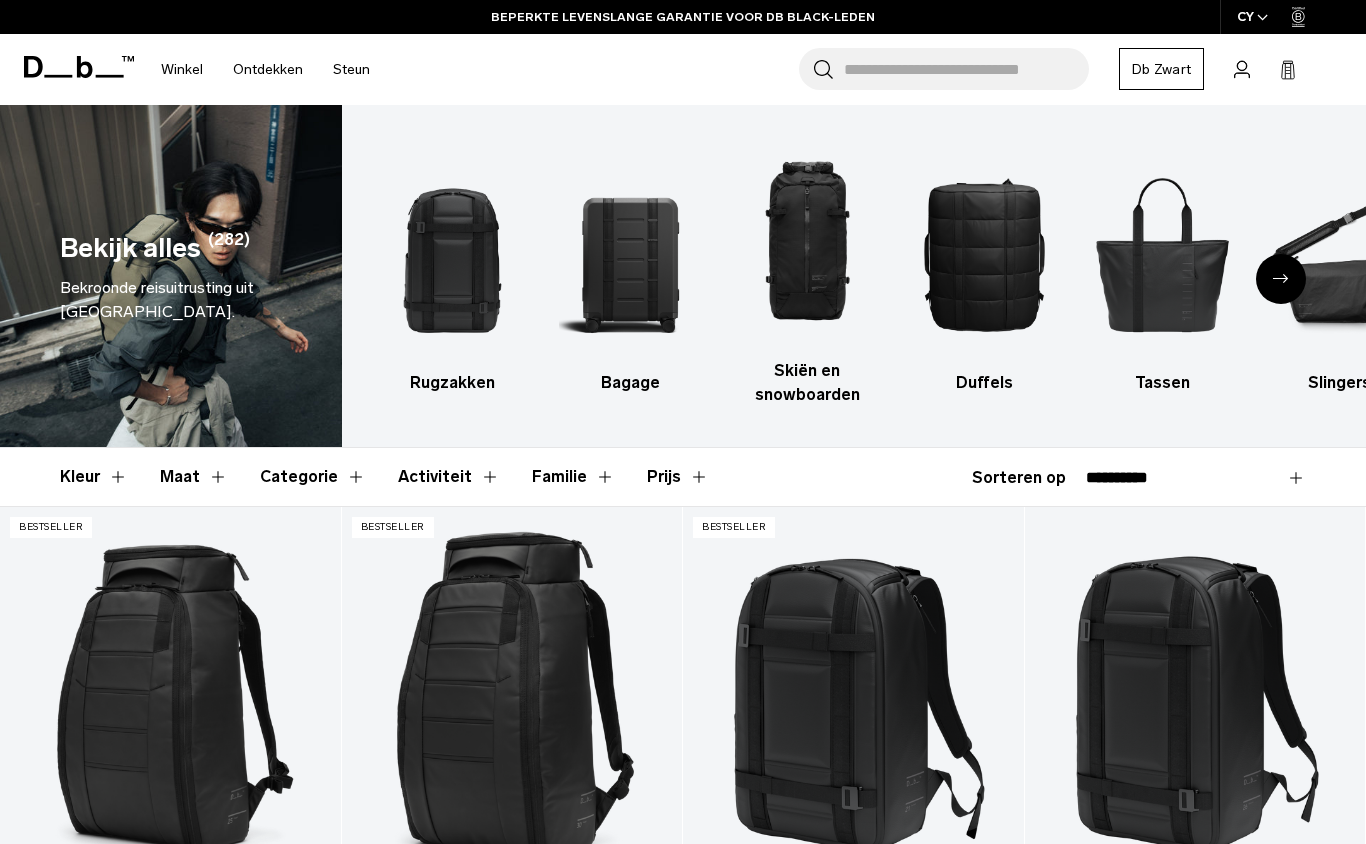 click at bounding box center [630, 254] 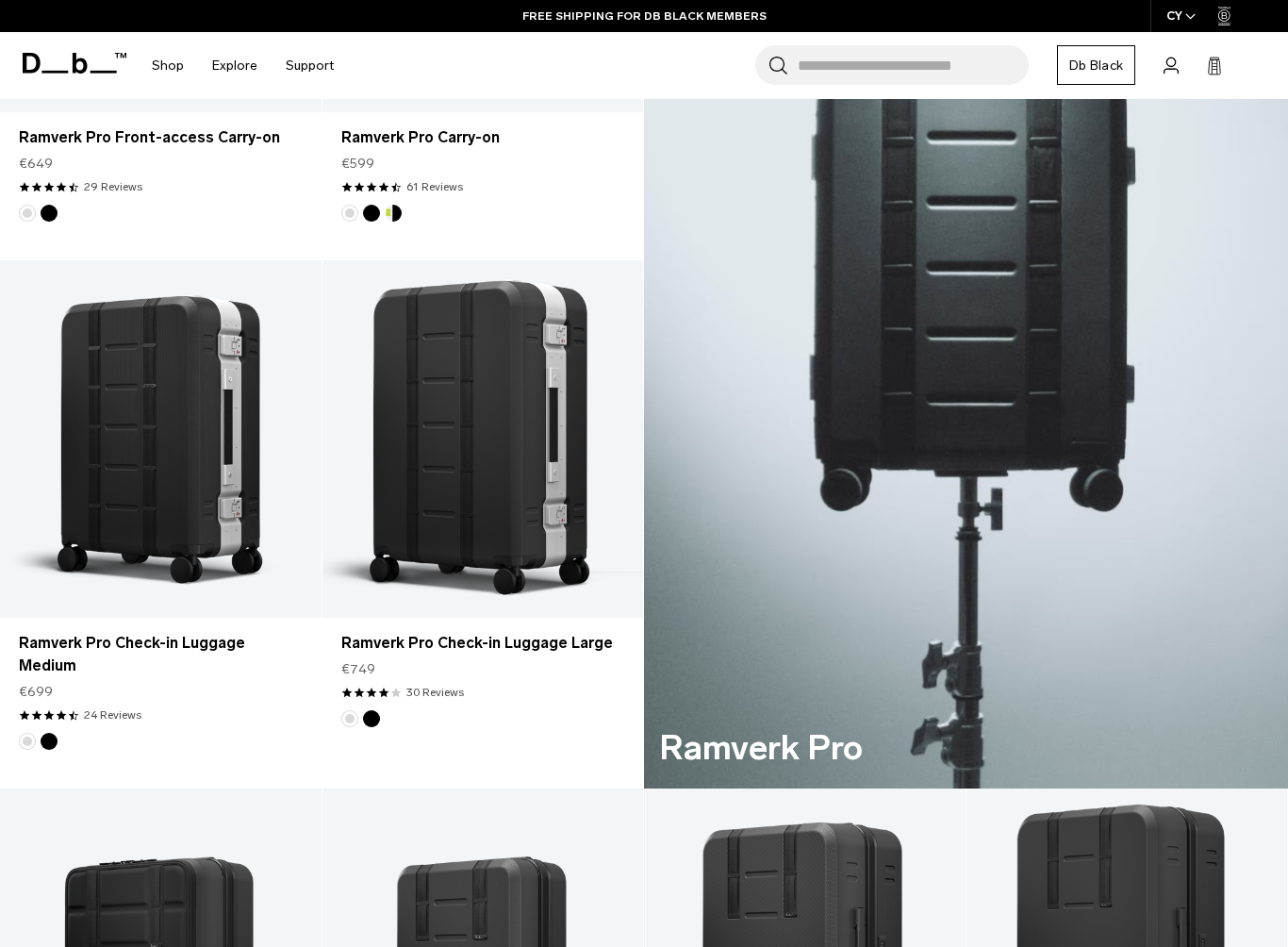 scroll, scrollTop: 700, scrollLeft: 0, axis: vertical 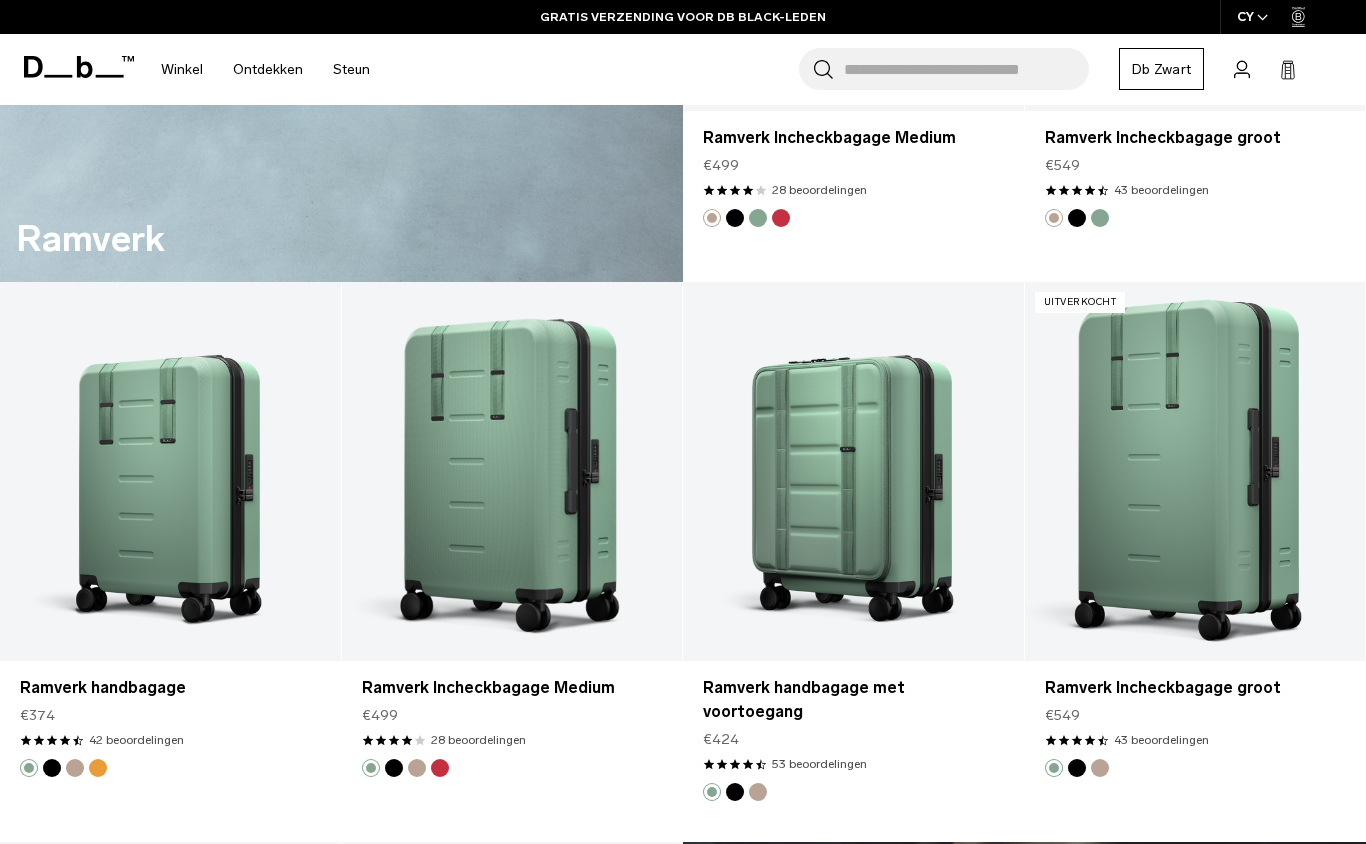 click at bounding box center [1077, 768] 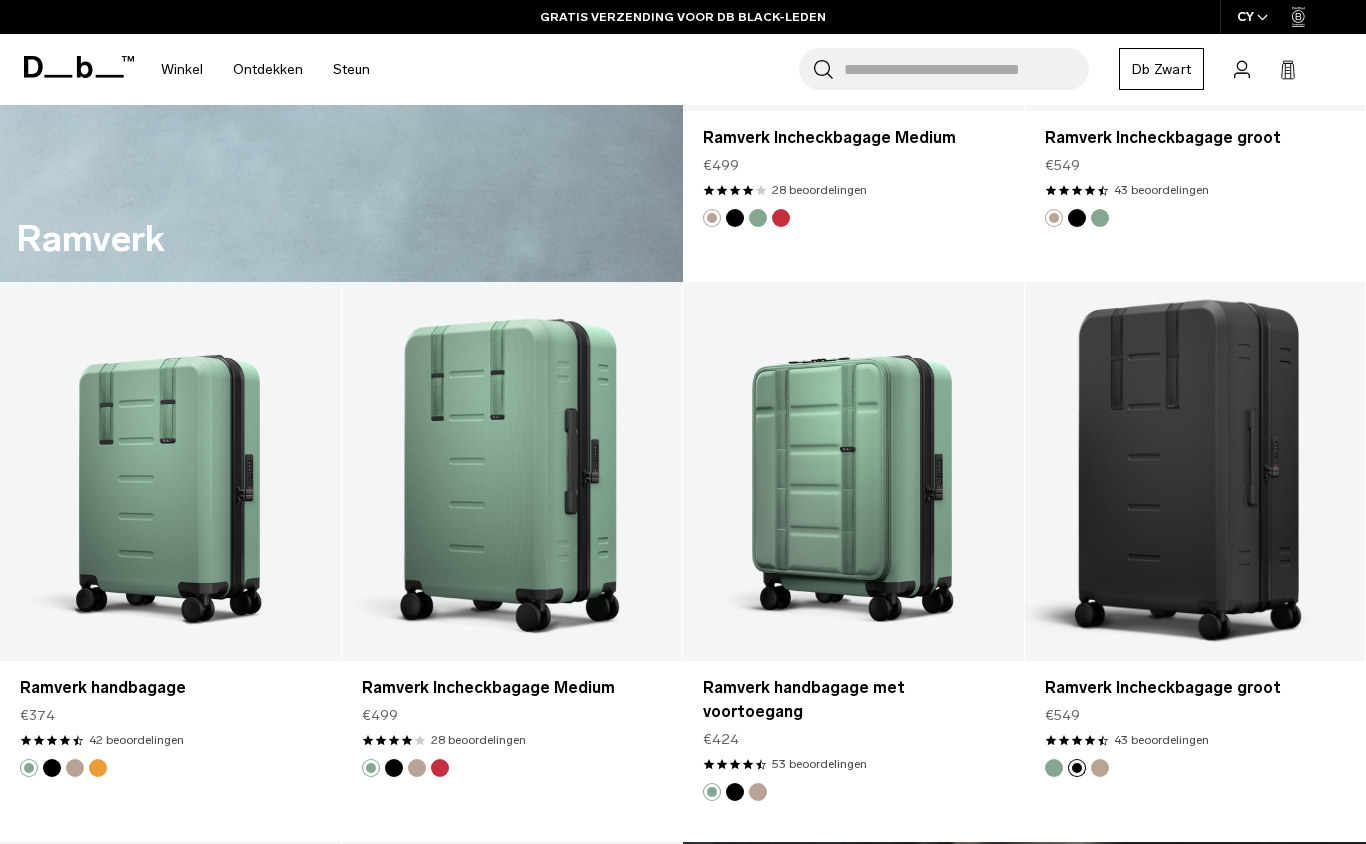 click at bounding box center [1100, 768] 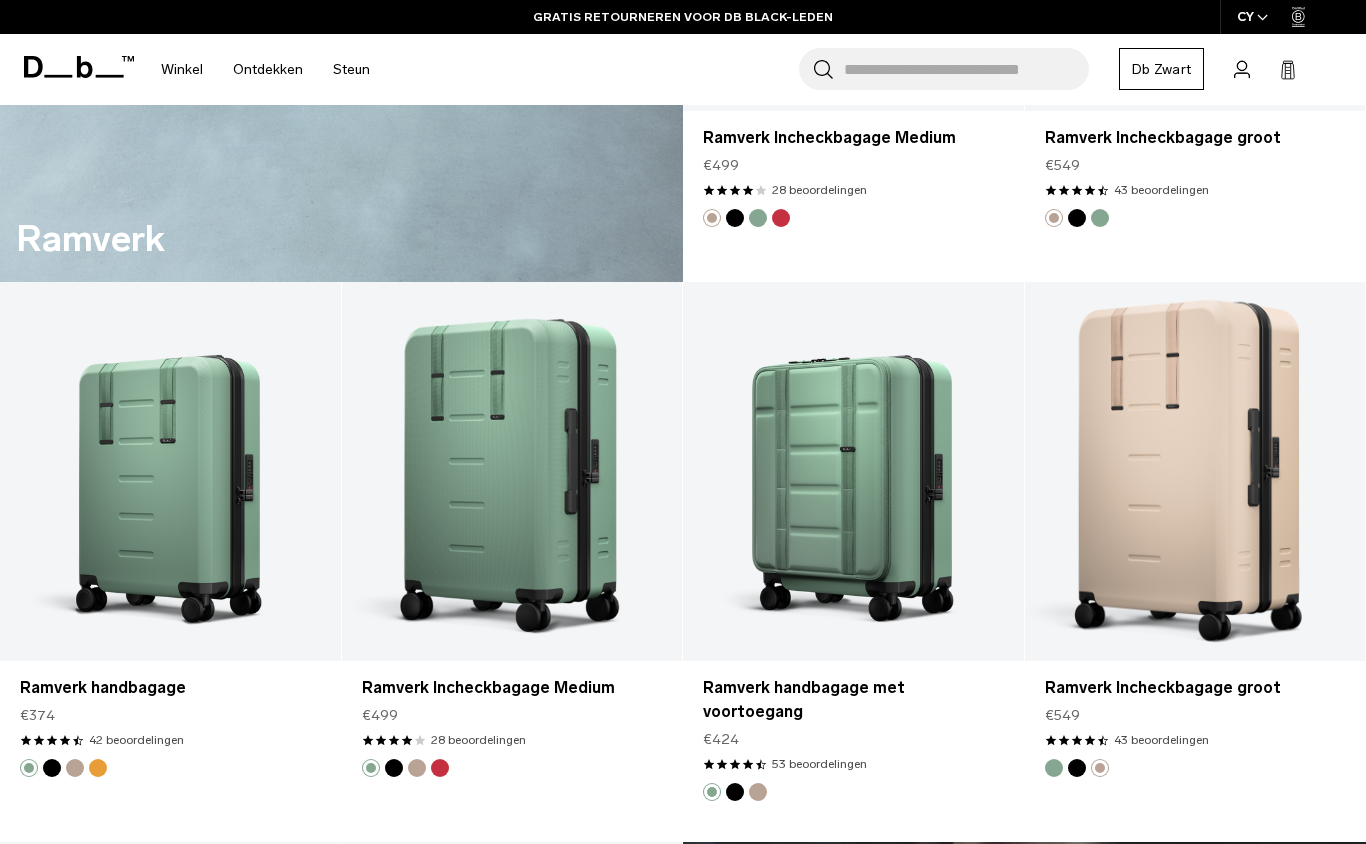 click at bounding box center (1077, 768) 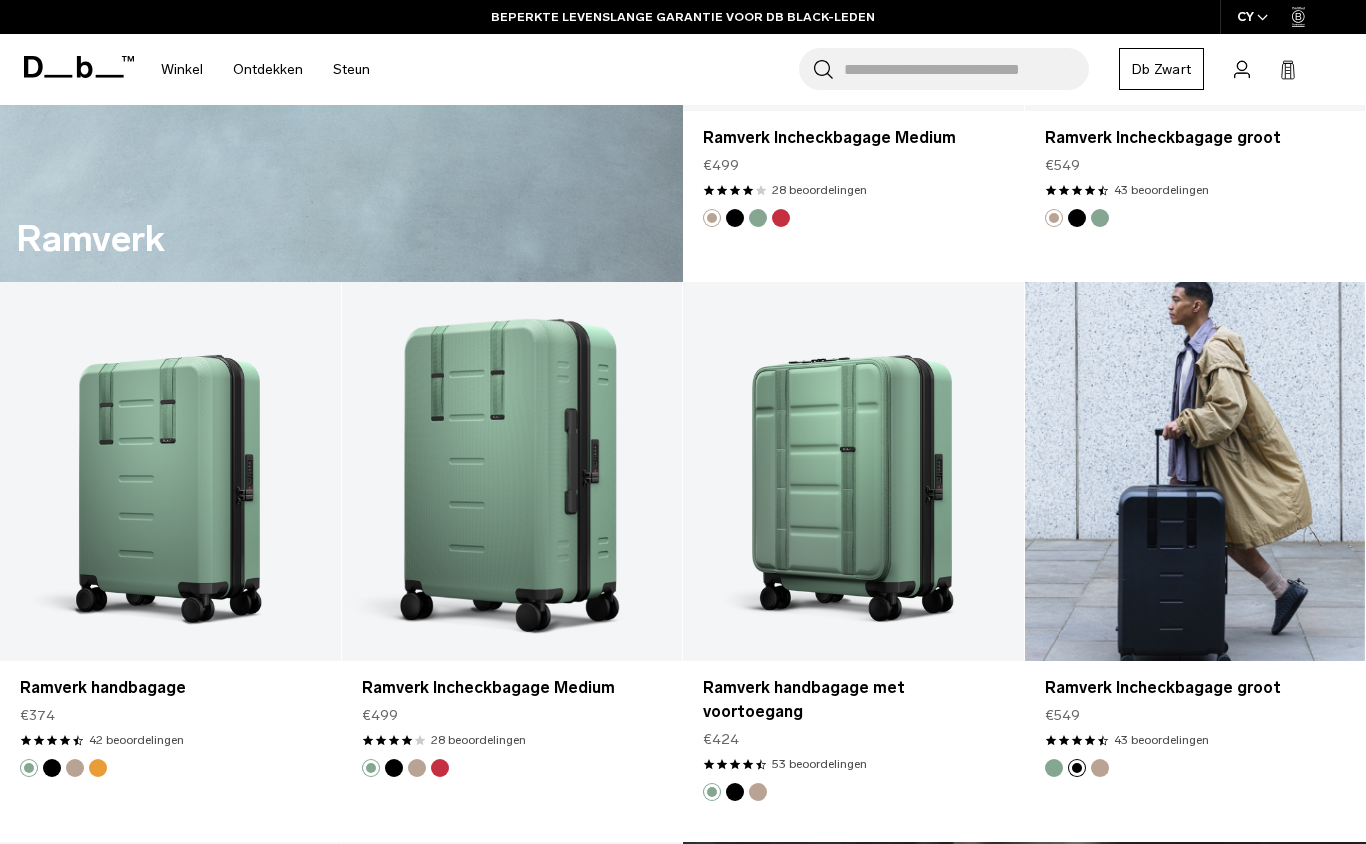 click at bounding box center (1195, 471) 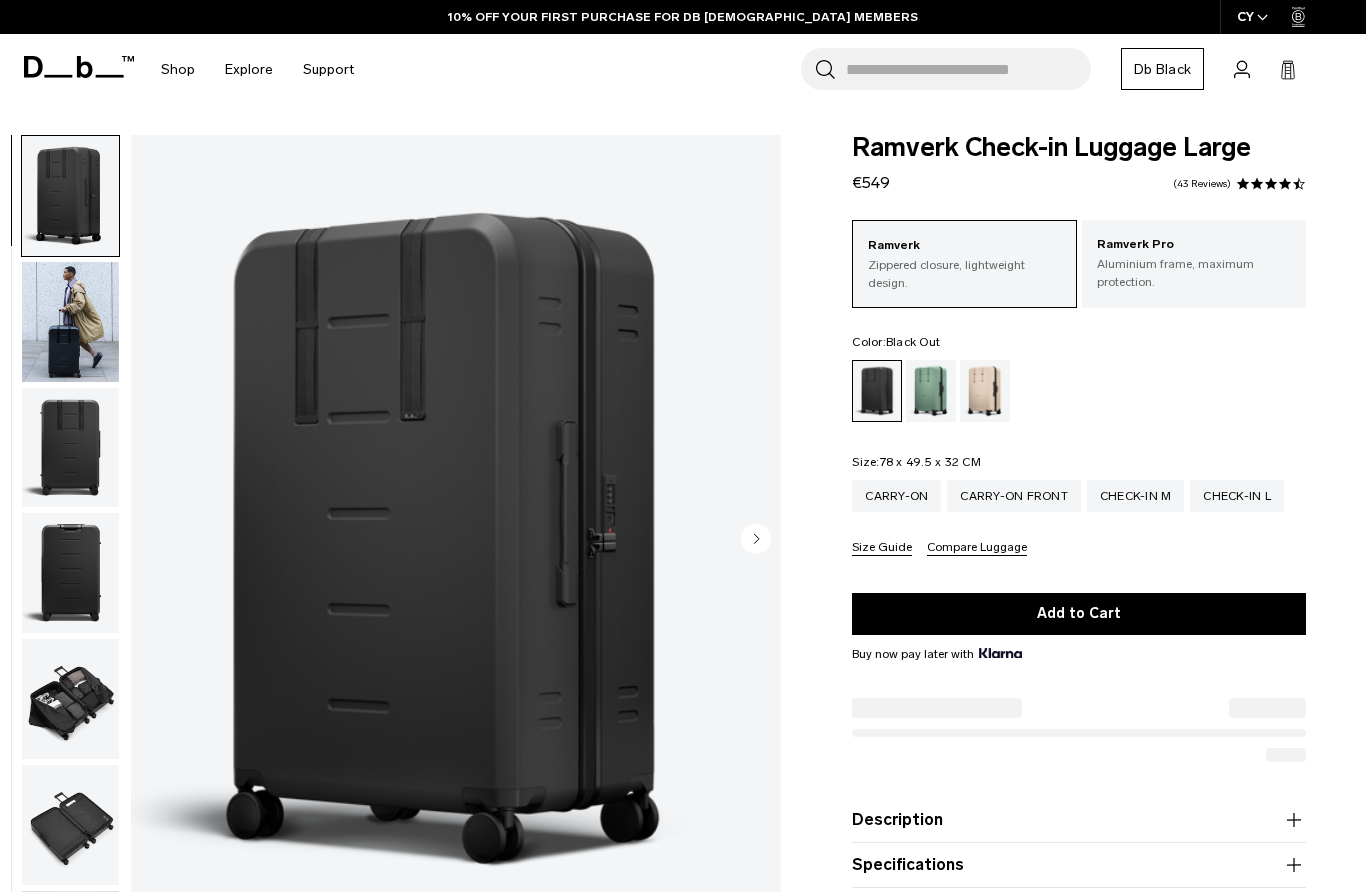 scroll, scrollTop: 0, scrollLeft: 0, axis: both 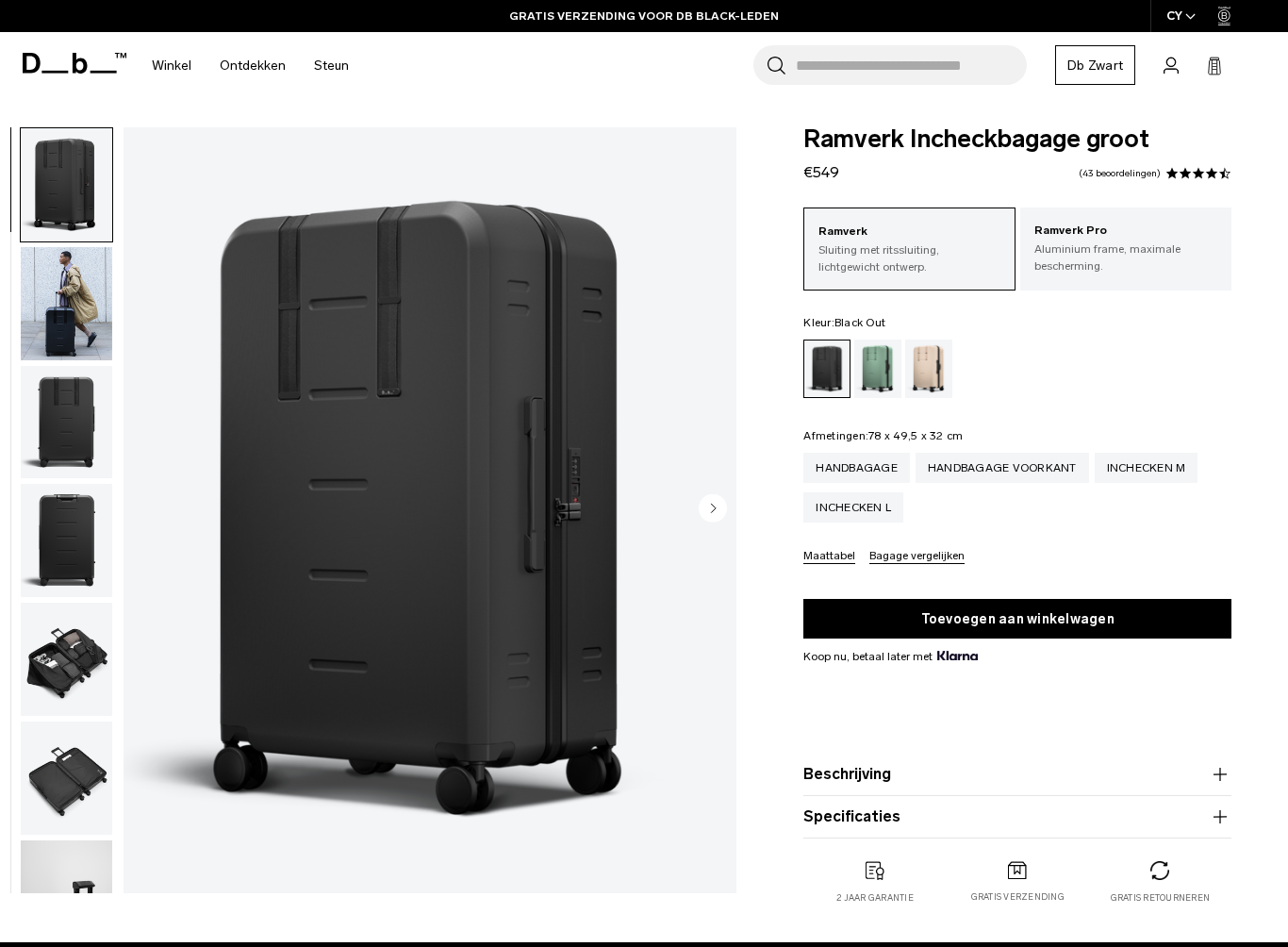 click at bounding box center (66, 423) 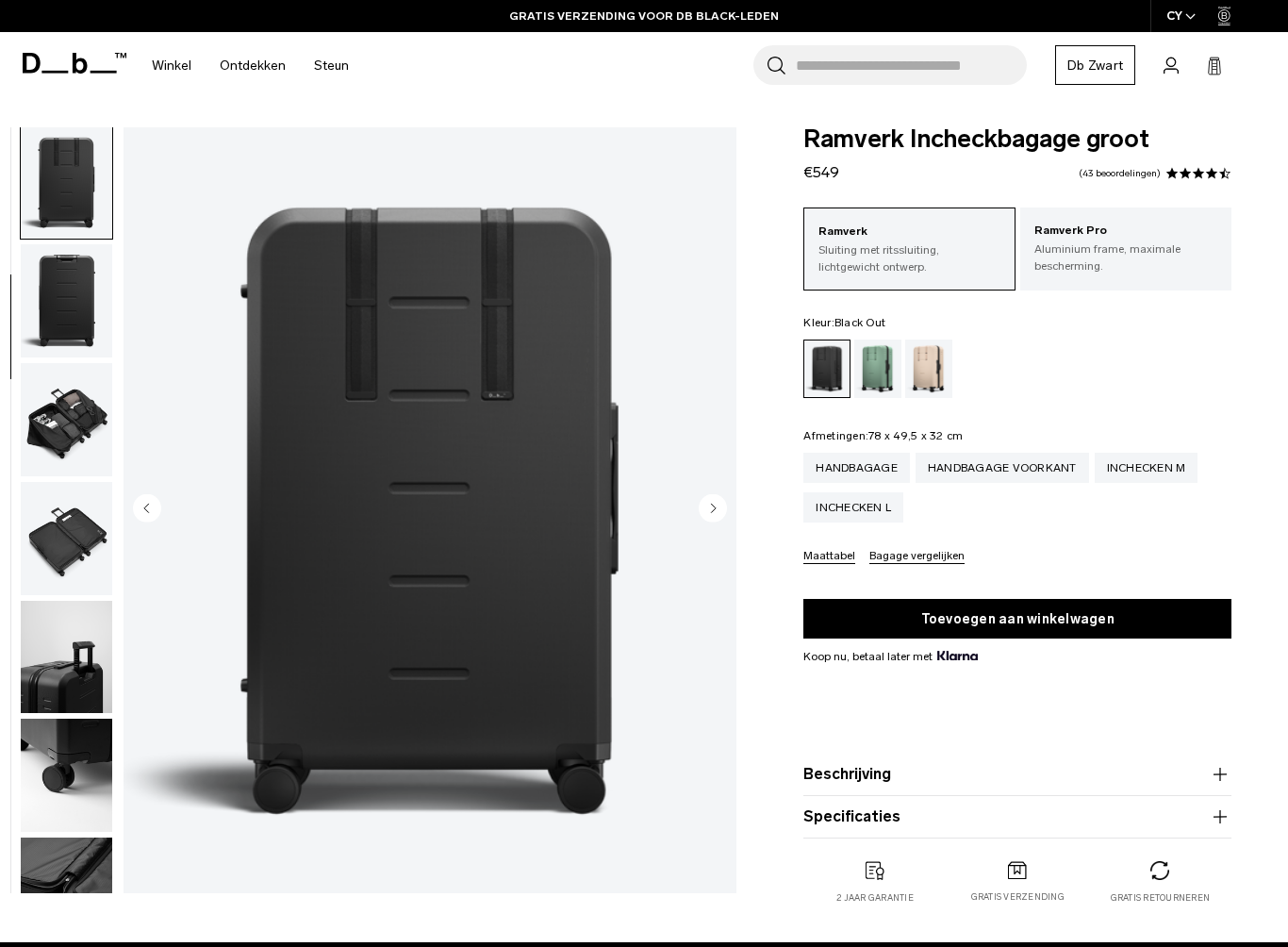 scroll, scrollTop: 240, scrollLeft: 0, axis: vertical 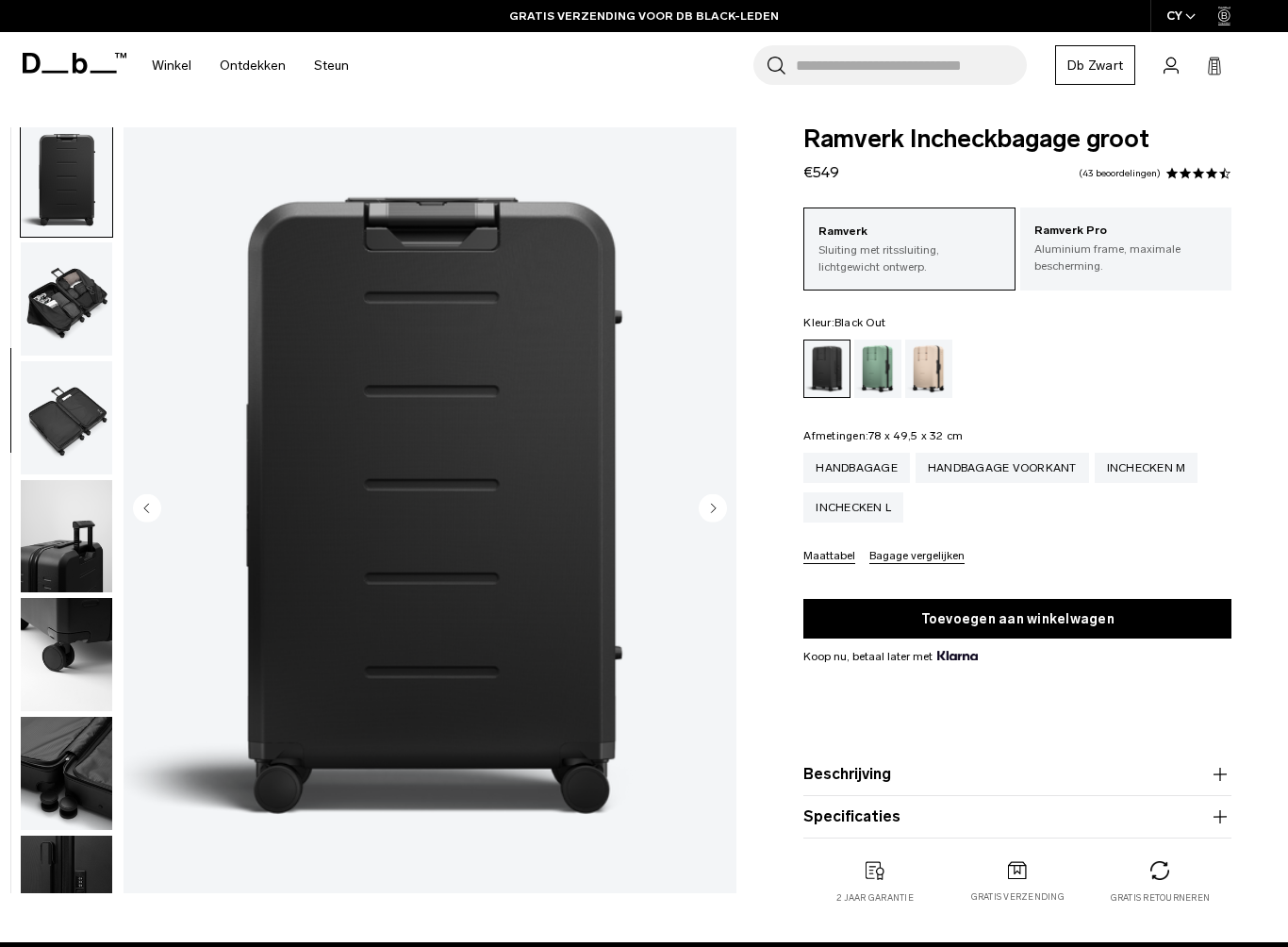click 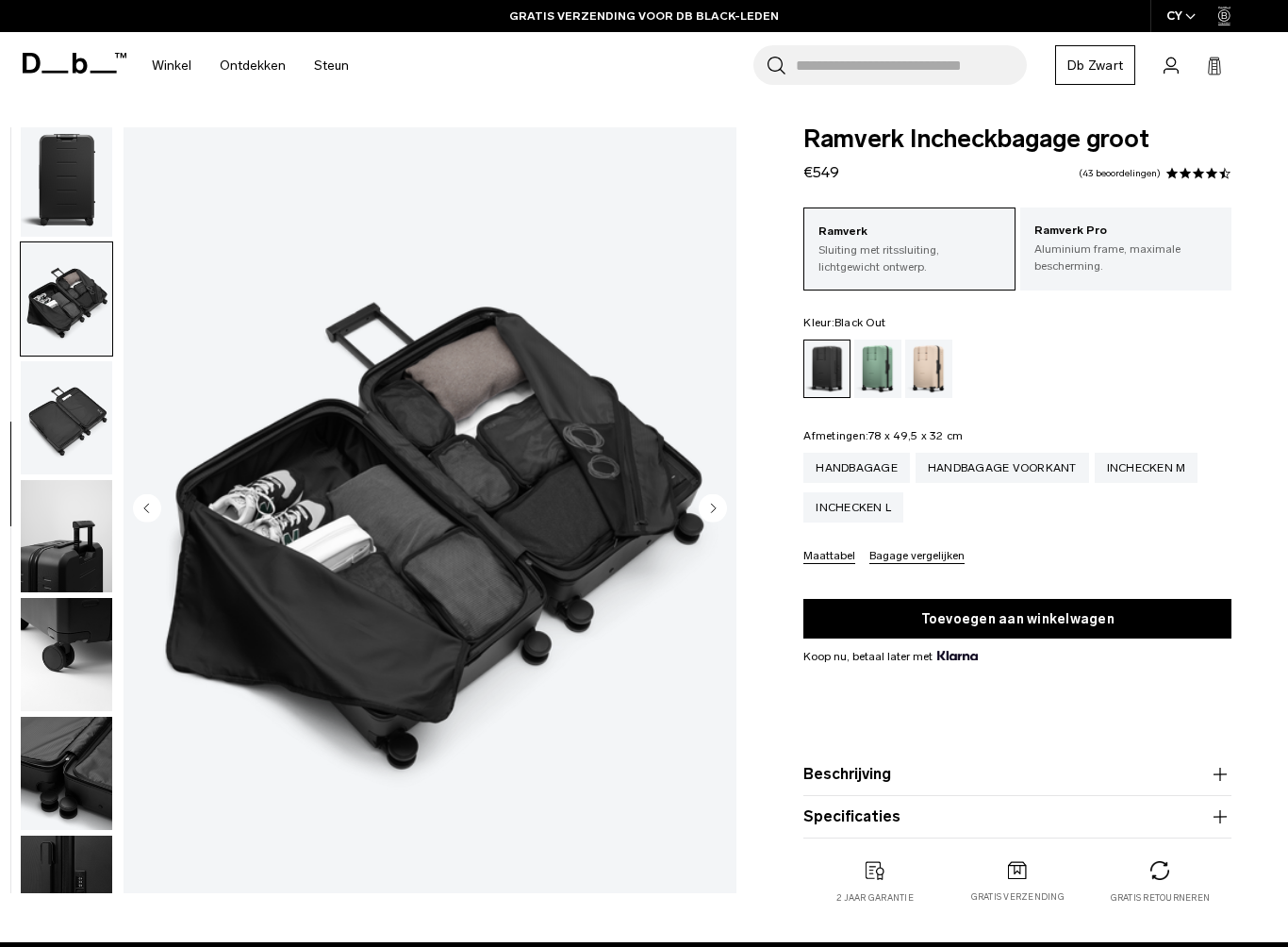 scroll, scrollTop: 430, scrollLeft: 0, axis: vertical 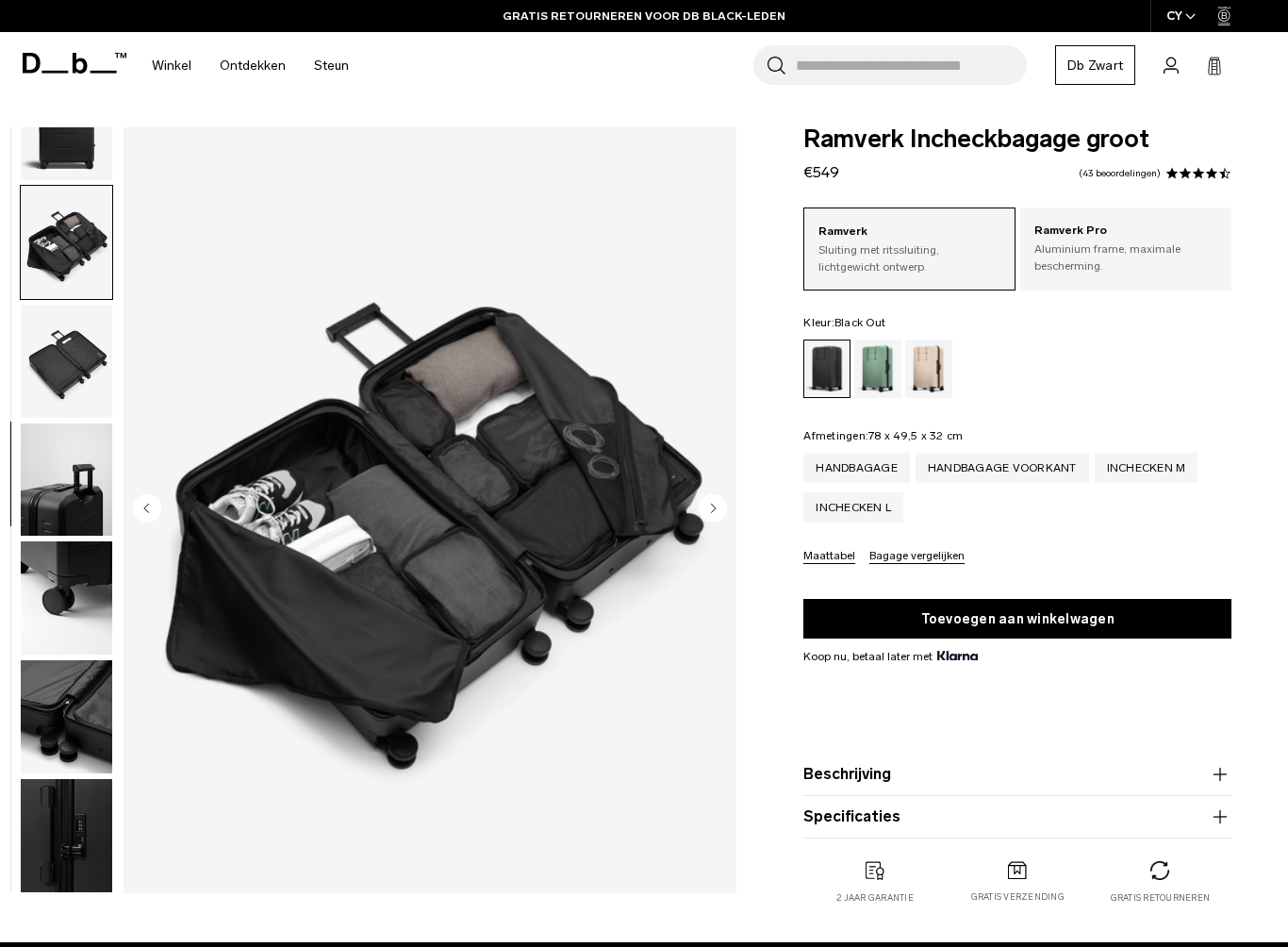 click 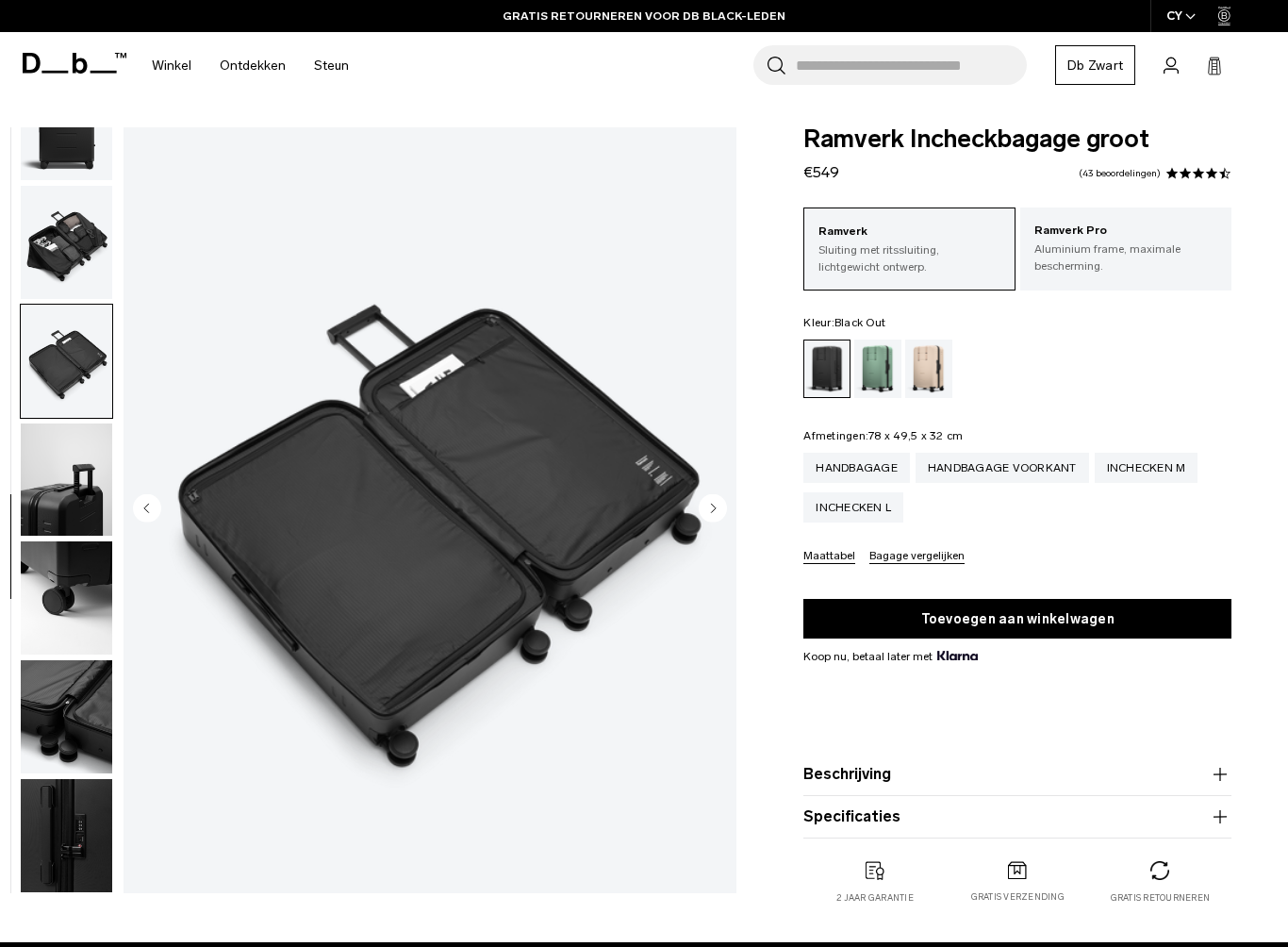 click 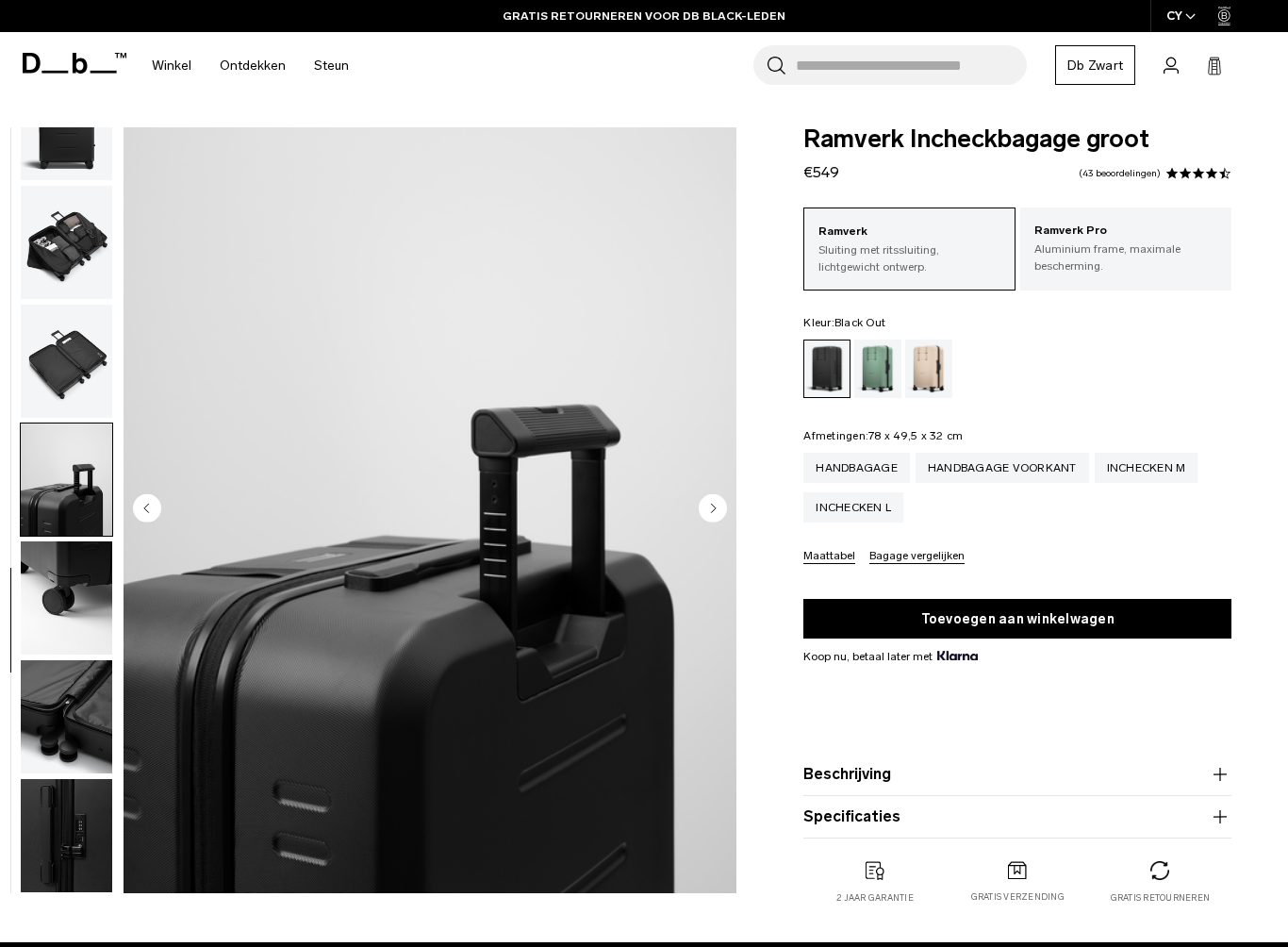 click 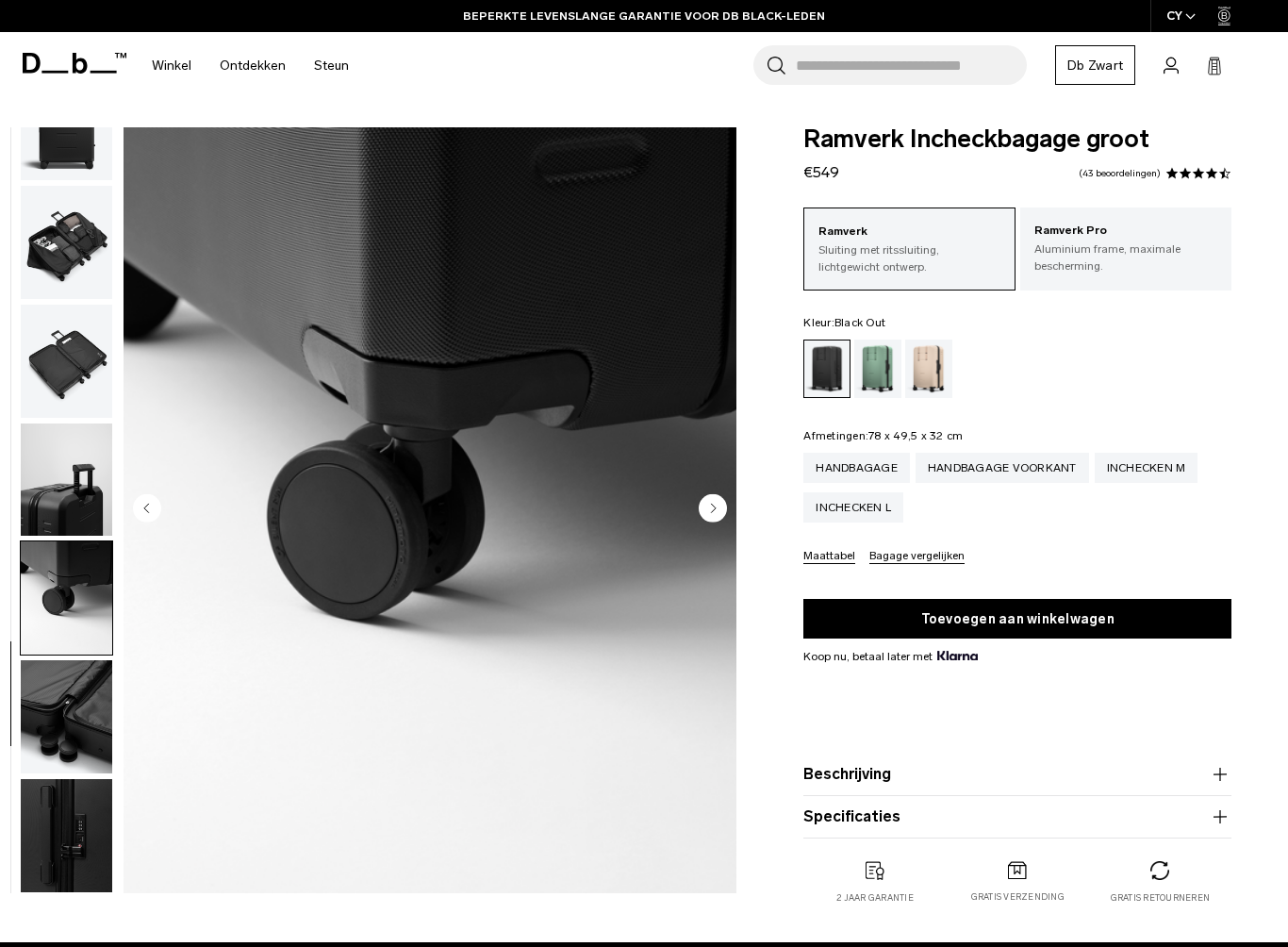 click 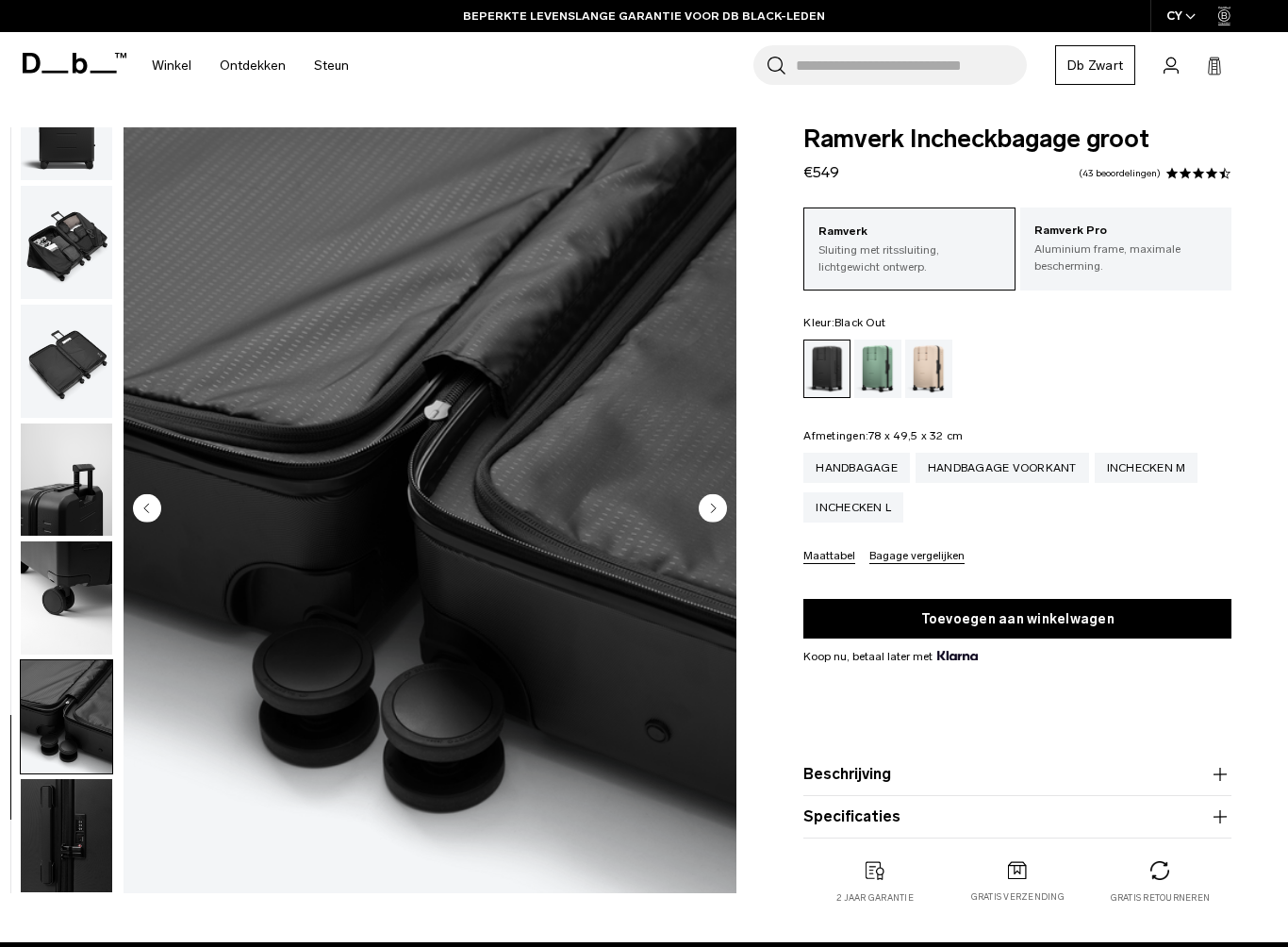 click 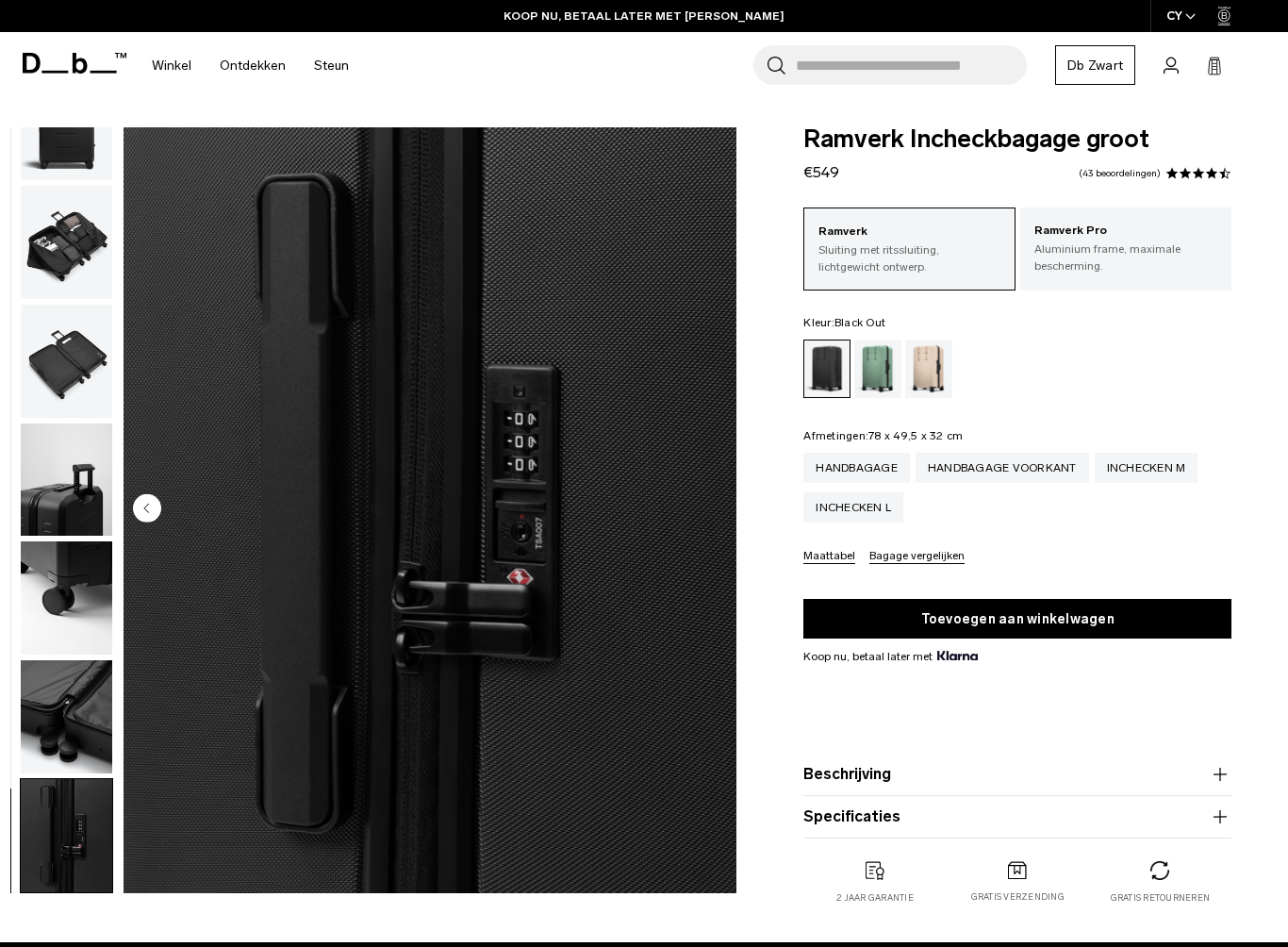 click on "Aluminium frame, maximale bescherming." at bounding box center (1107, 258) 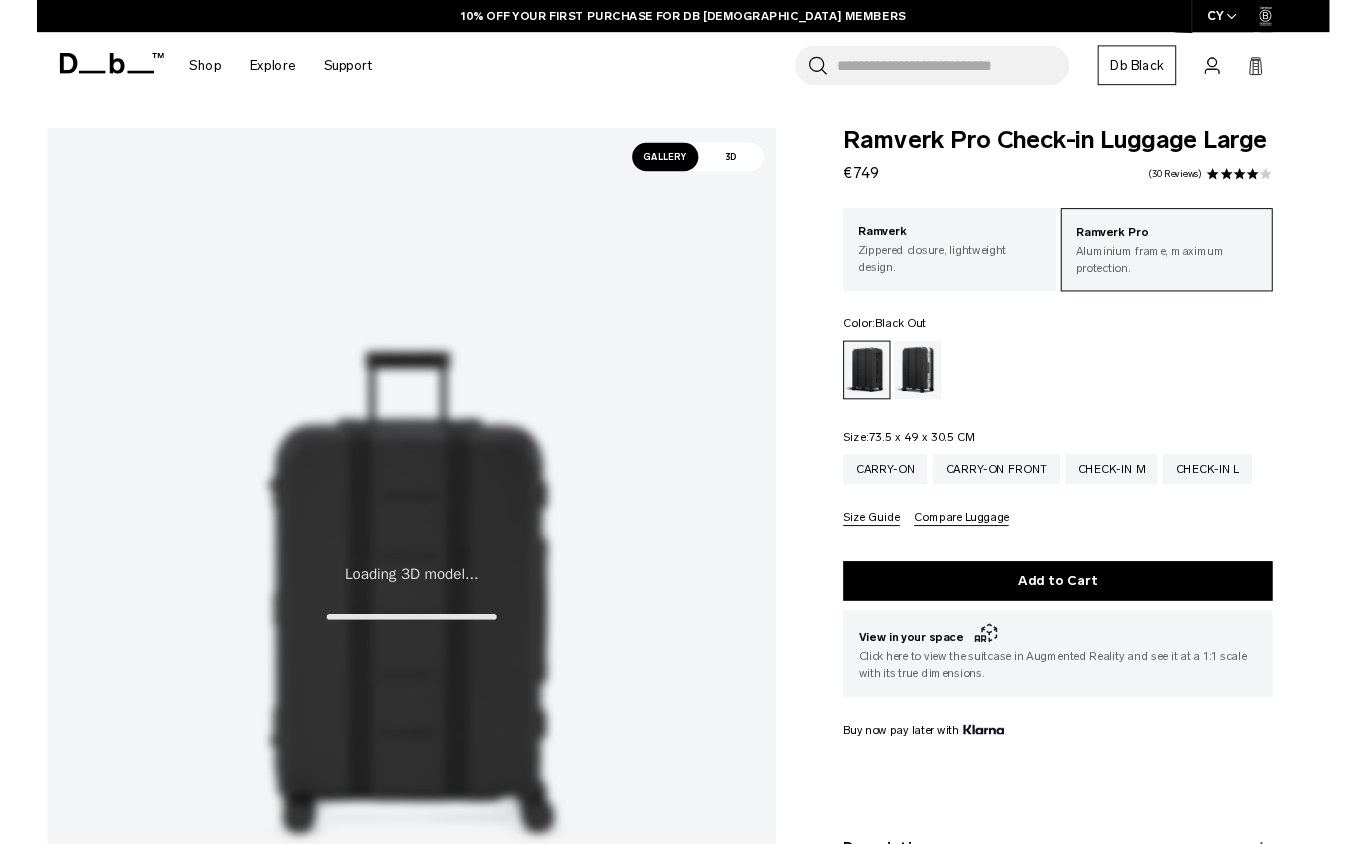 scroll, scrollTop: 0, scrollLeft: 0, axis: both 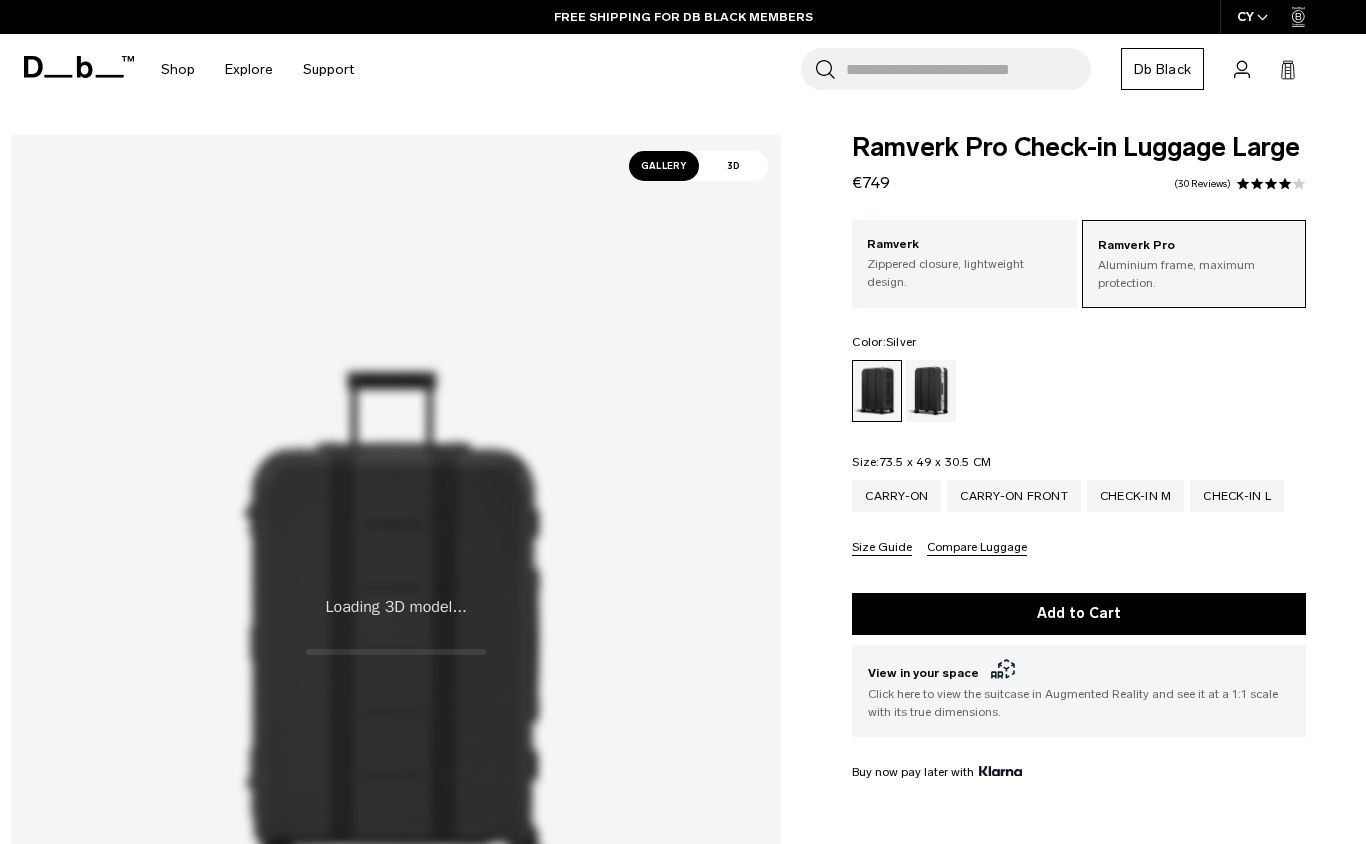 click at bounding box center [931, 391] 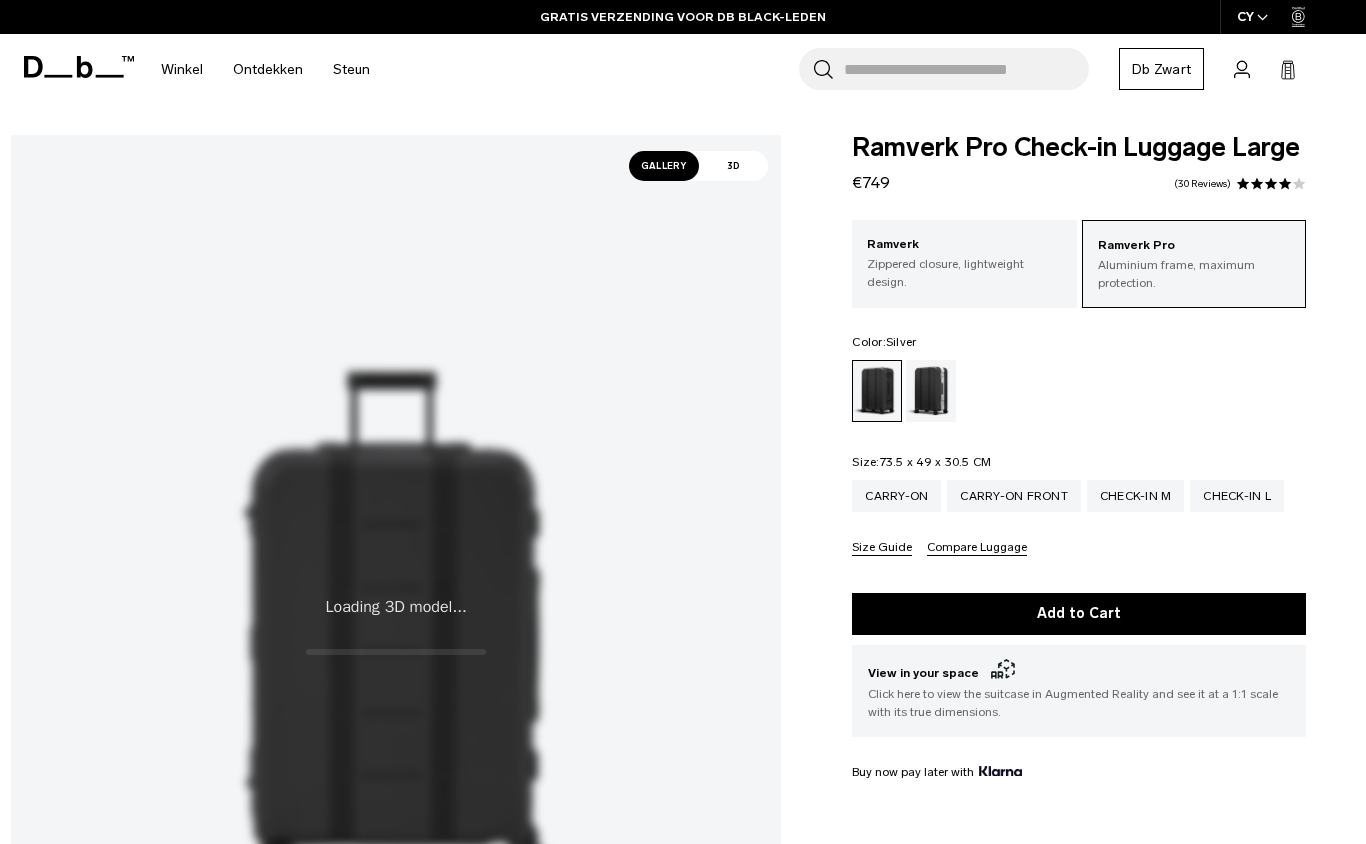 scroll, scrollTop: 0, scrollLeft: 0, axis: both 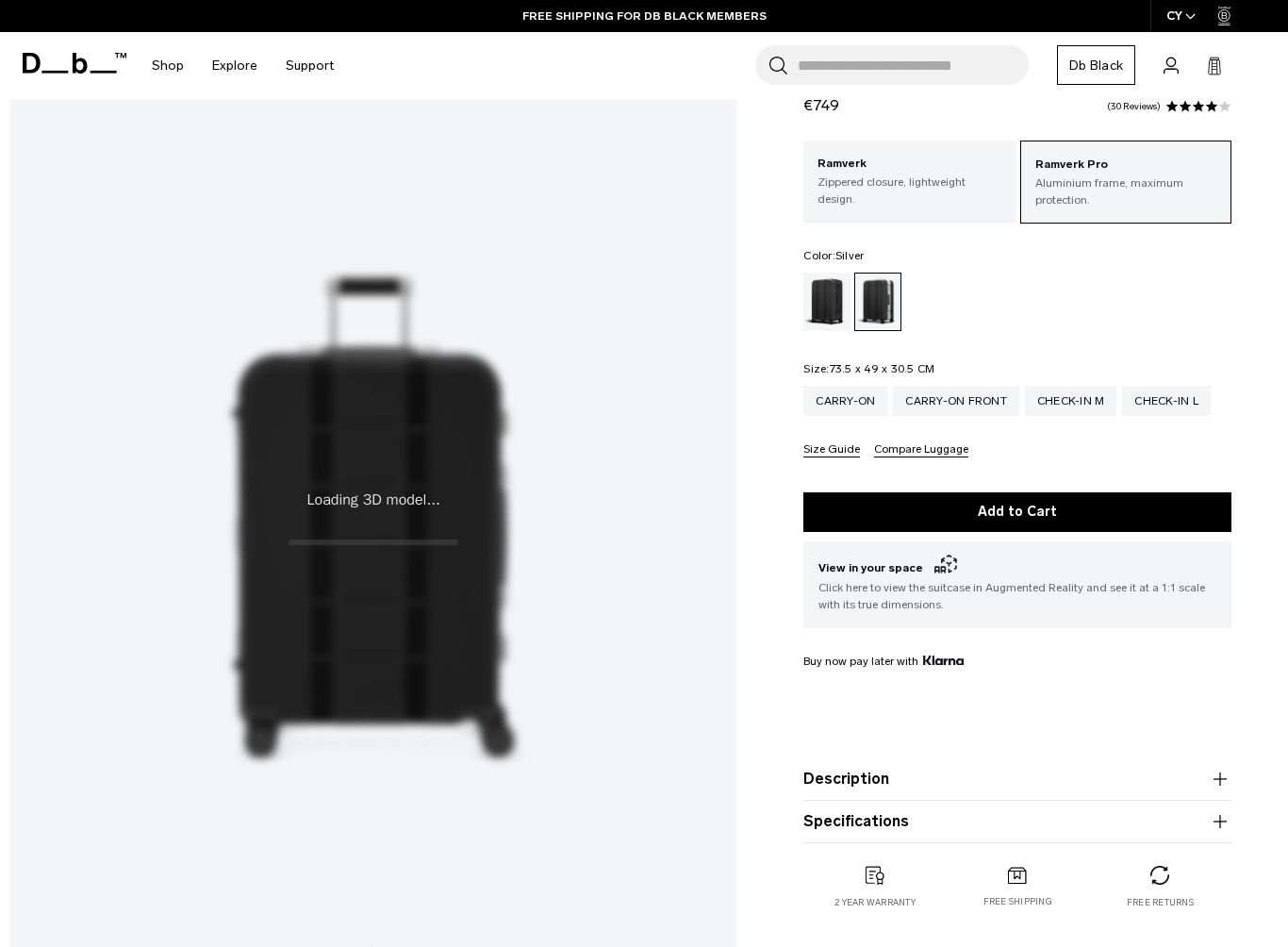 click on "Drag to rotate, pinch to zoom               See in your space                 Dimensions   Details" at bounding box center (373, 516) 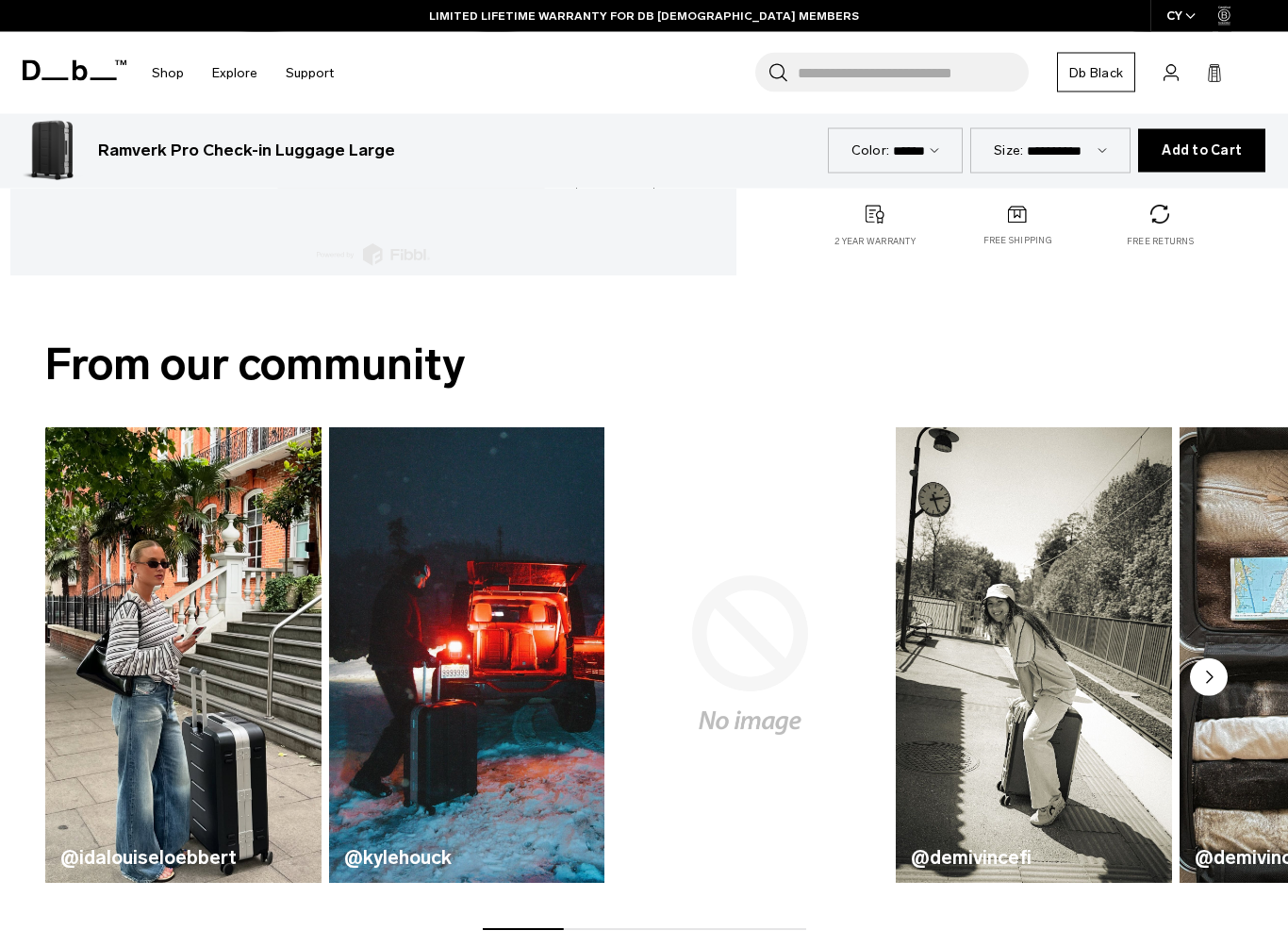 scroll, scrollTop: 767, scrollLeft: 0, axis: vertical 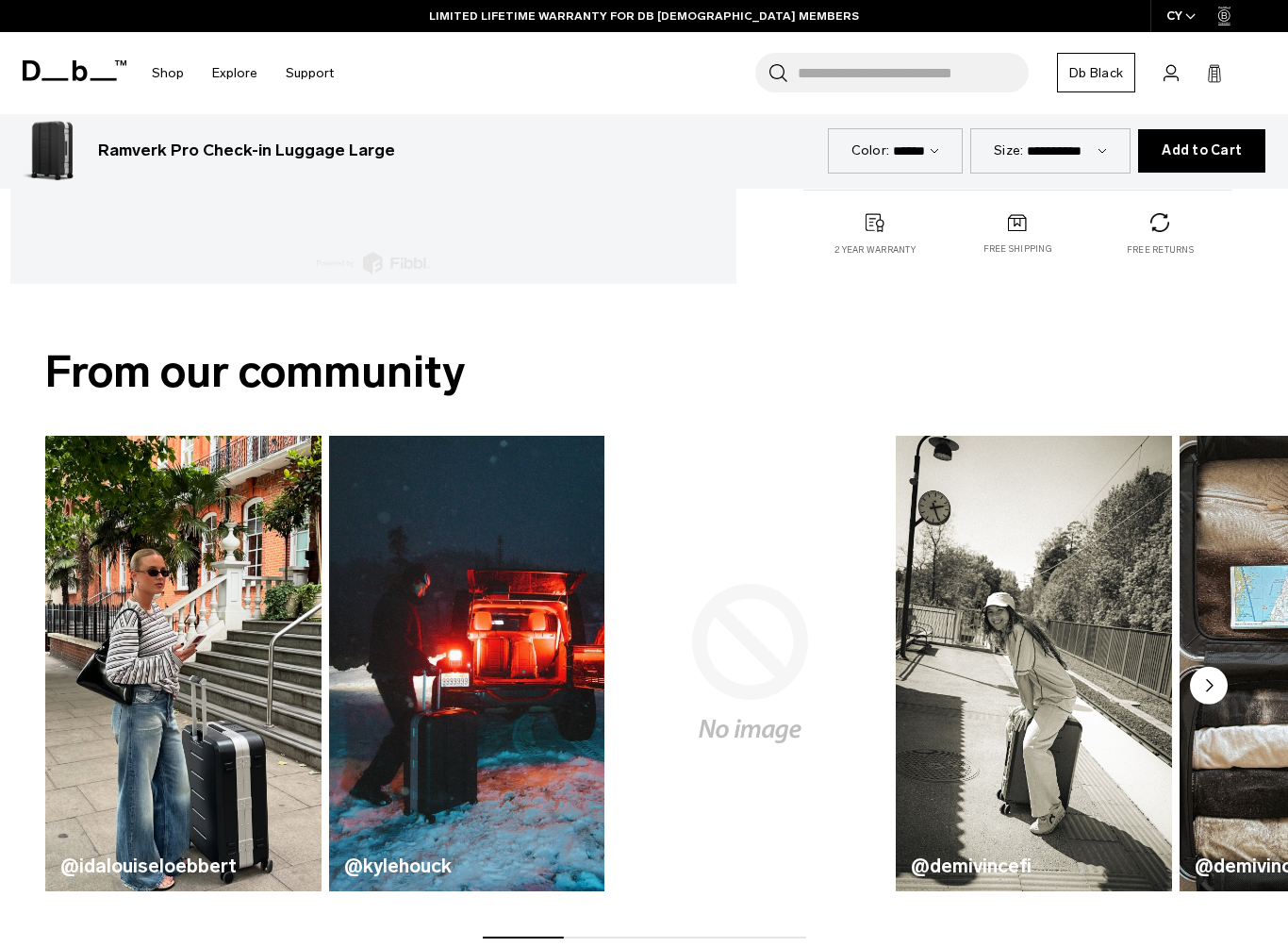click 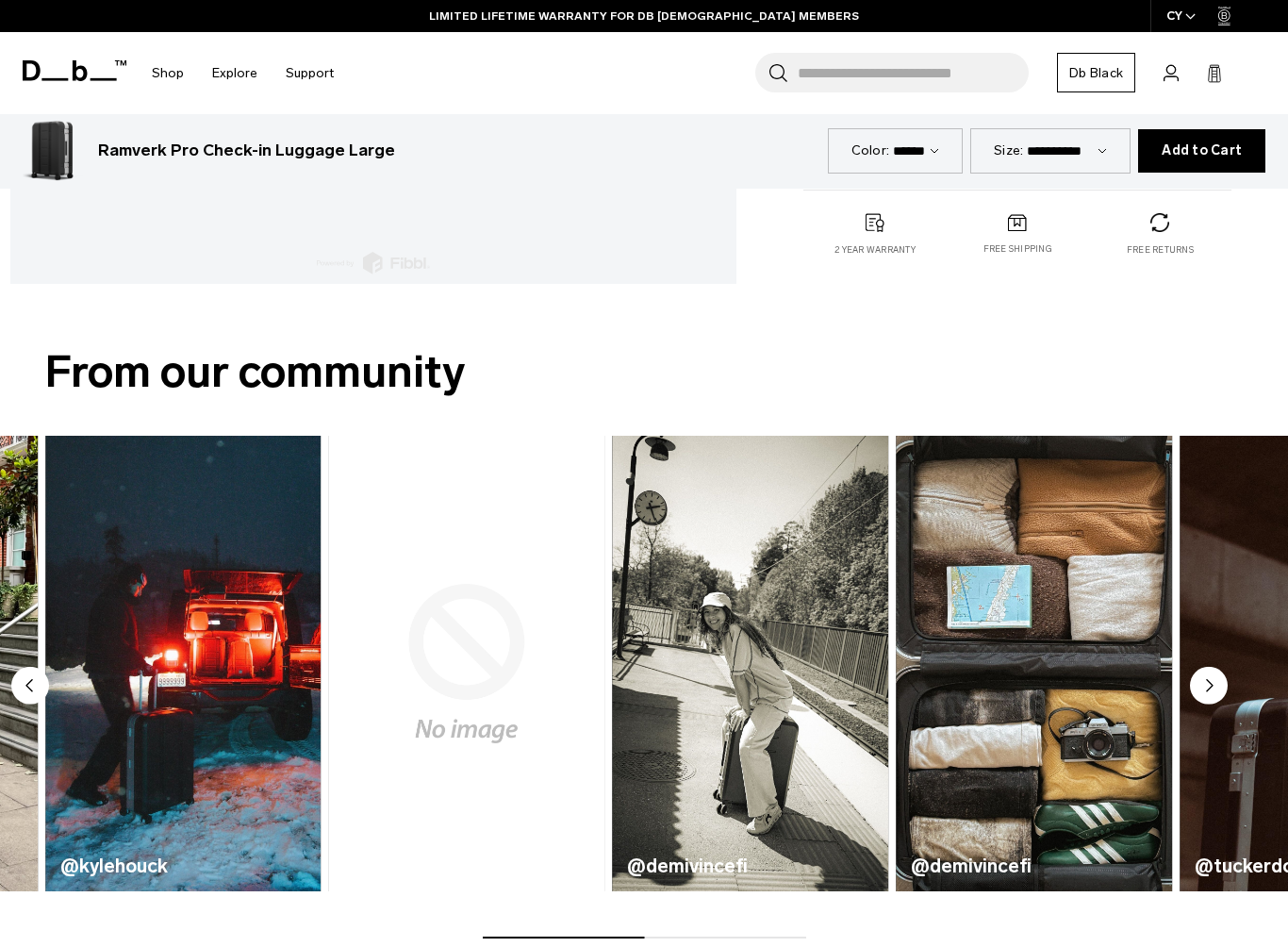 click 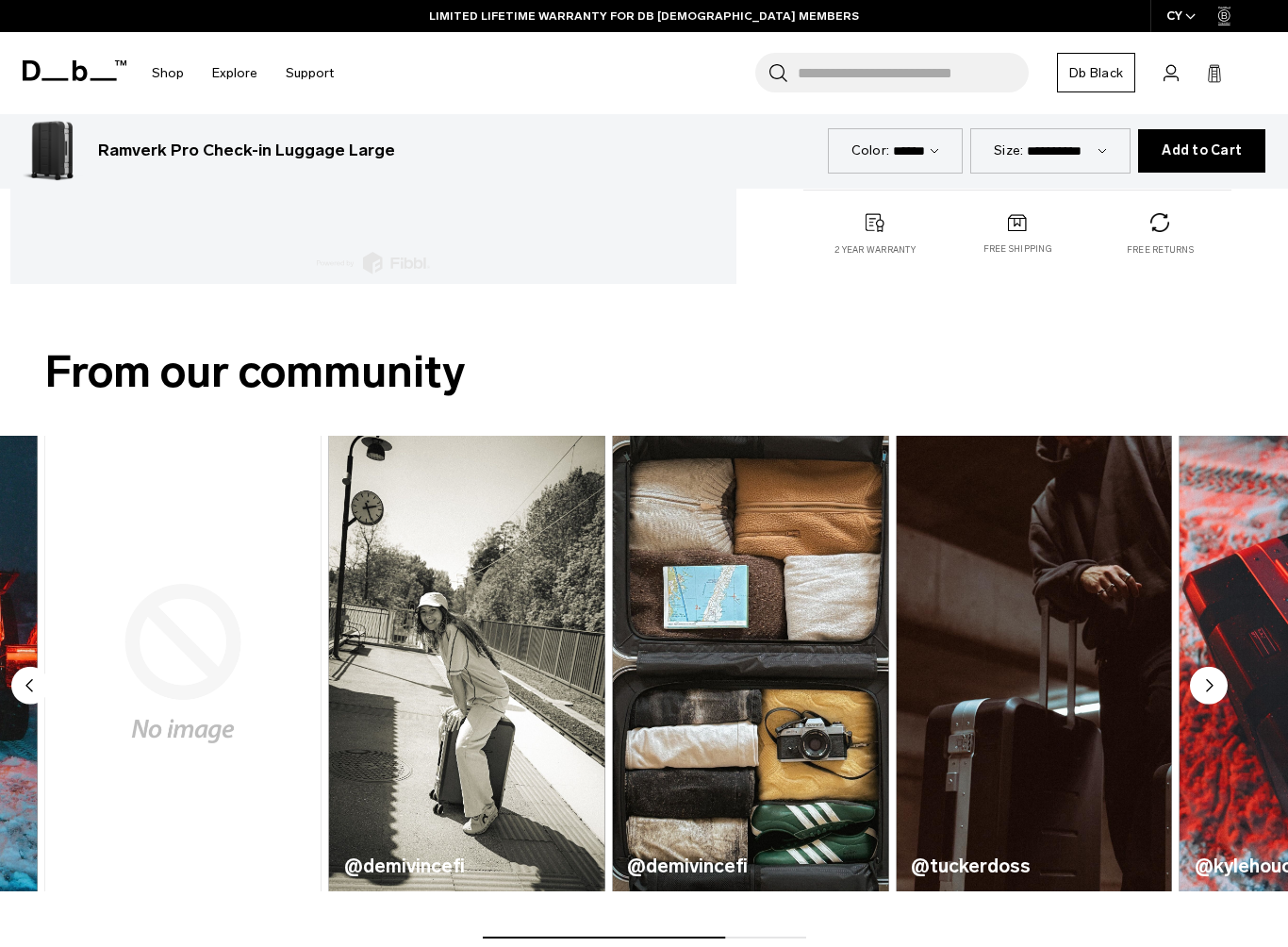 click 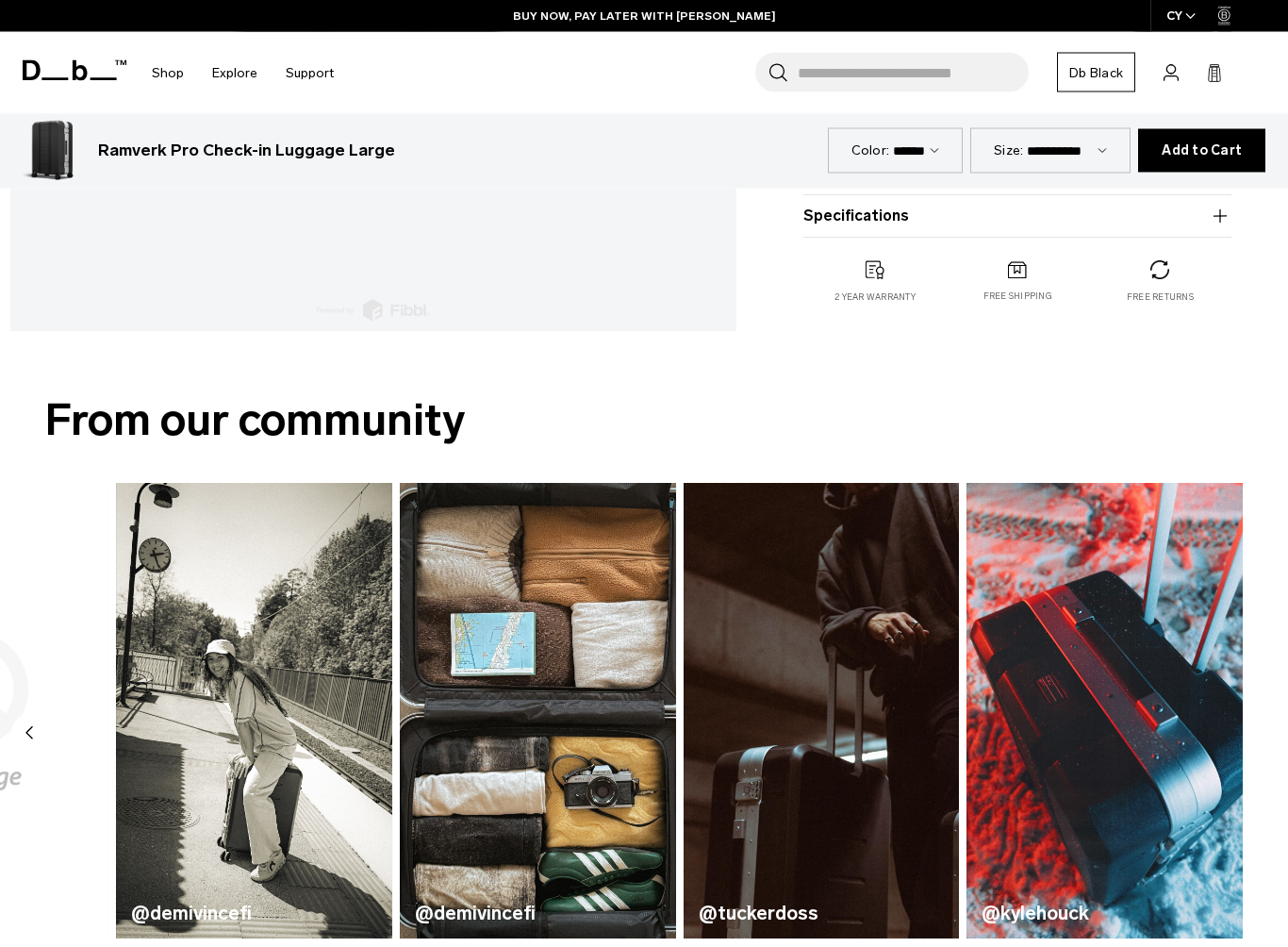 scroll, scrollTop: 856, scrollLeft: 0, axis: vertical 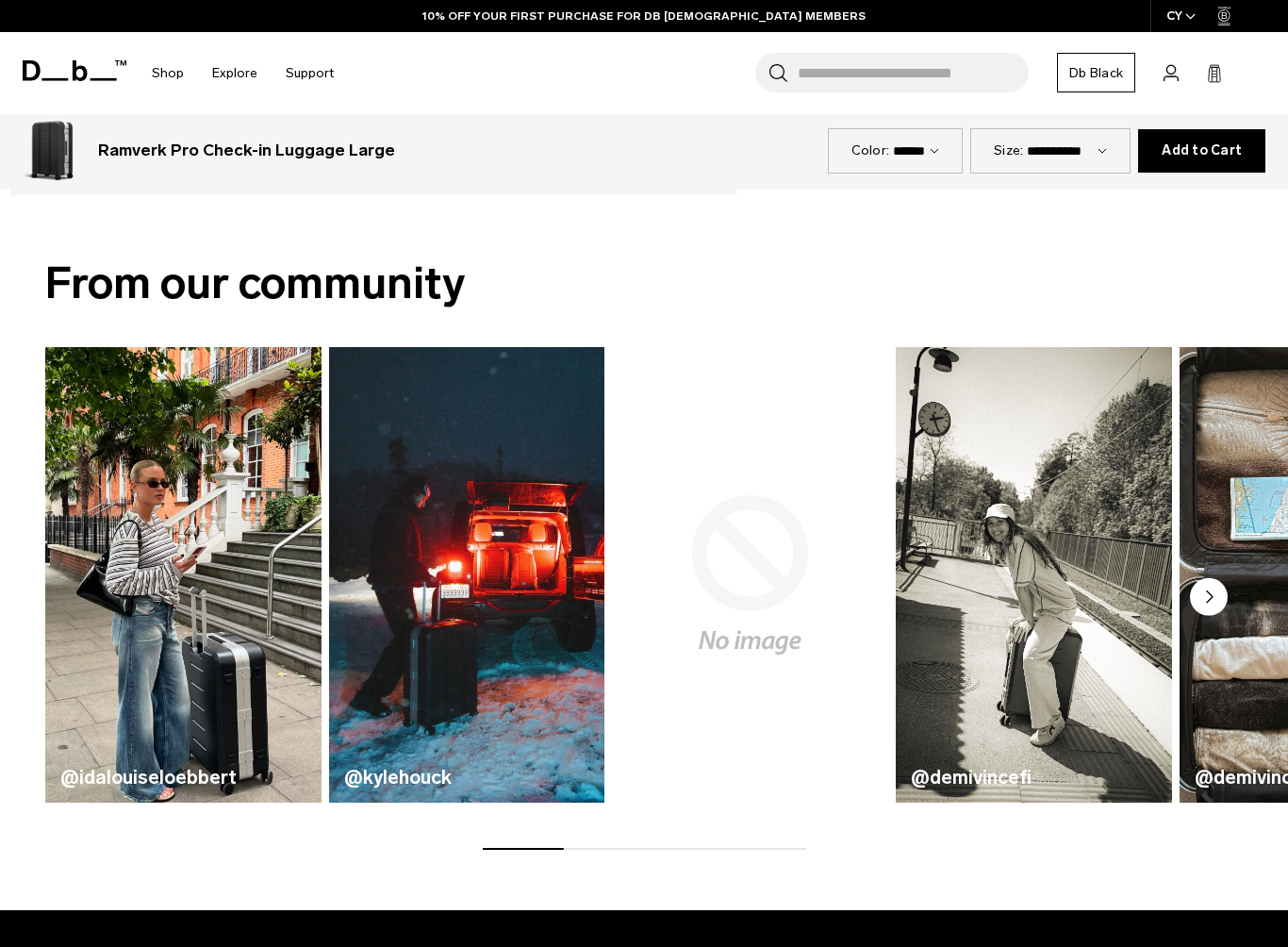 click at bounding box center (183, 574) 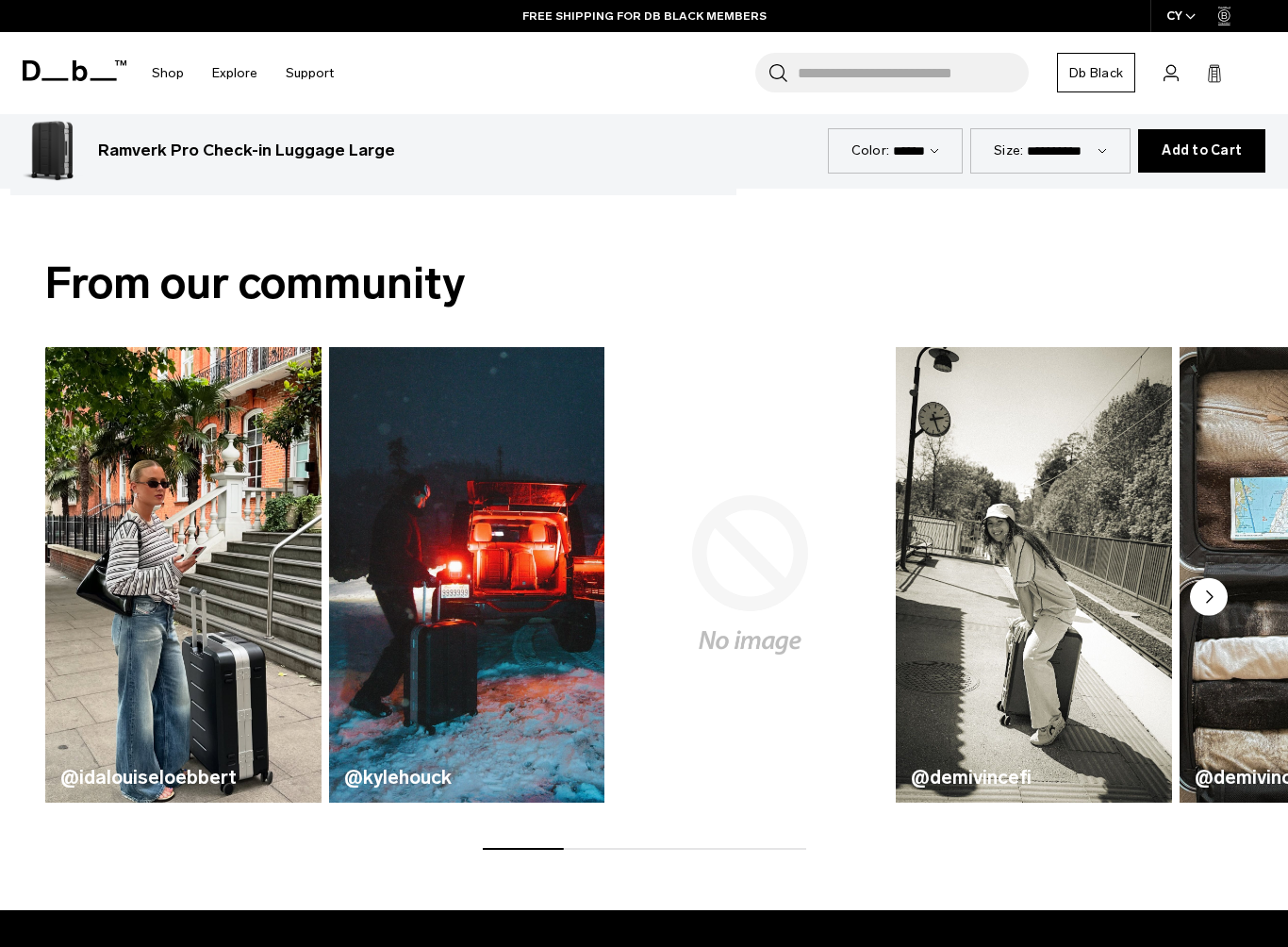 click on "**********" at bounding box center (1066, 150) 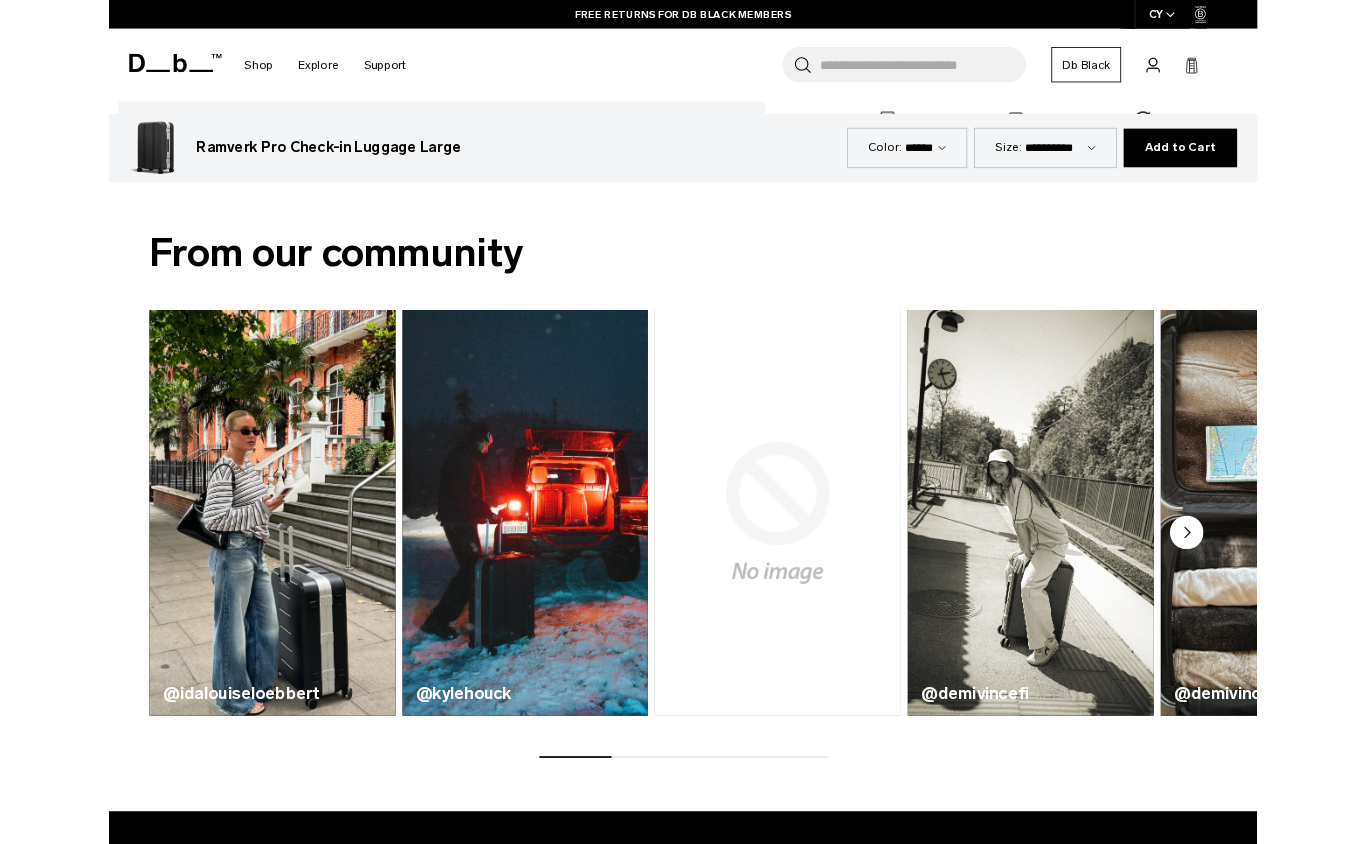 scroll, scrollTop: 1011, scrollLeft: 0, axis: vertical 